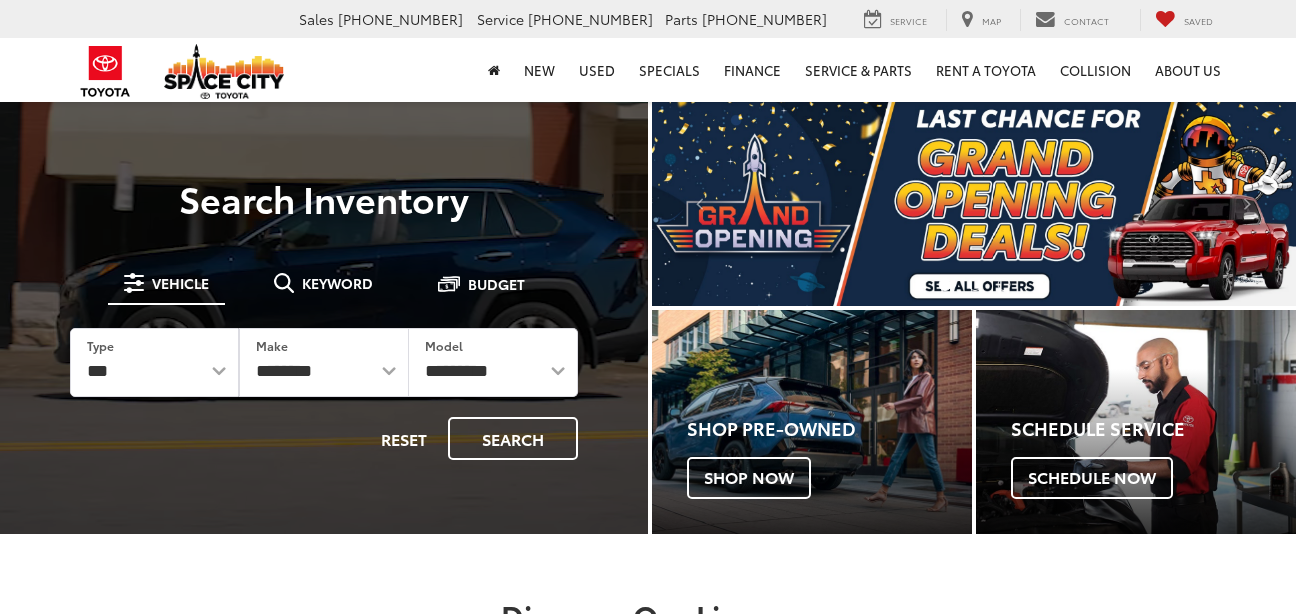 scroll, scrollTop: 0, scrollLeft: 0, axis: both 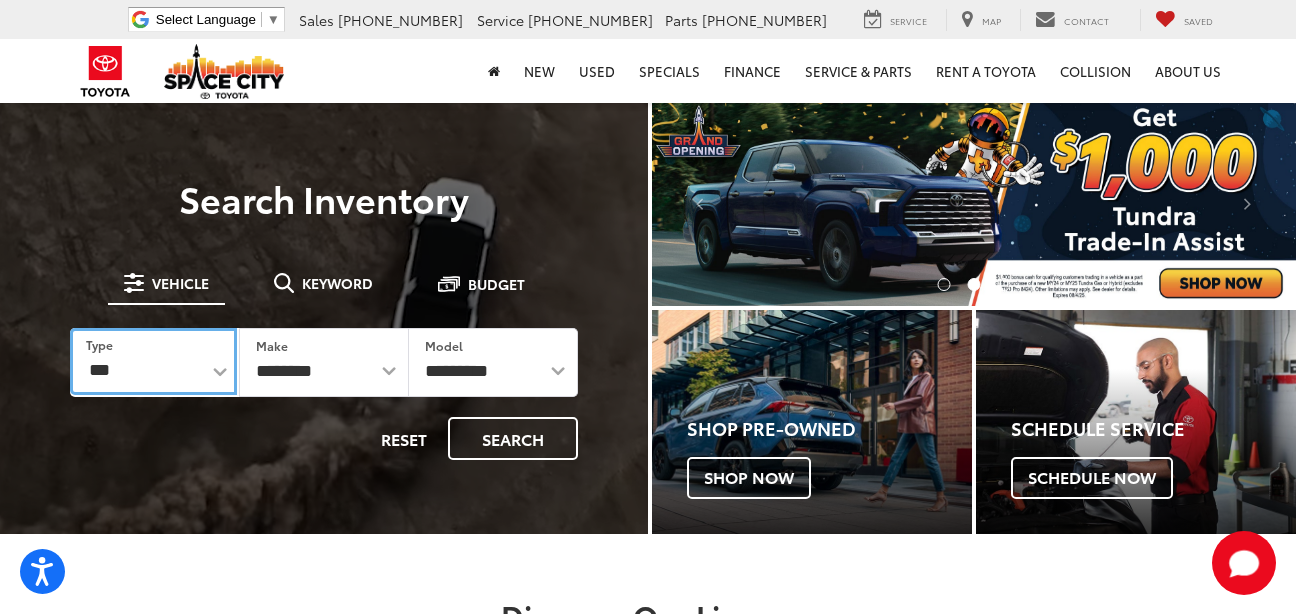 click on "***
***
****
*********" at bounding box center [153, 361] 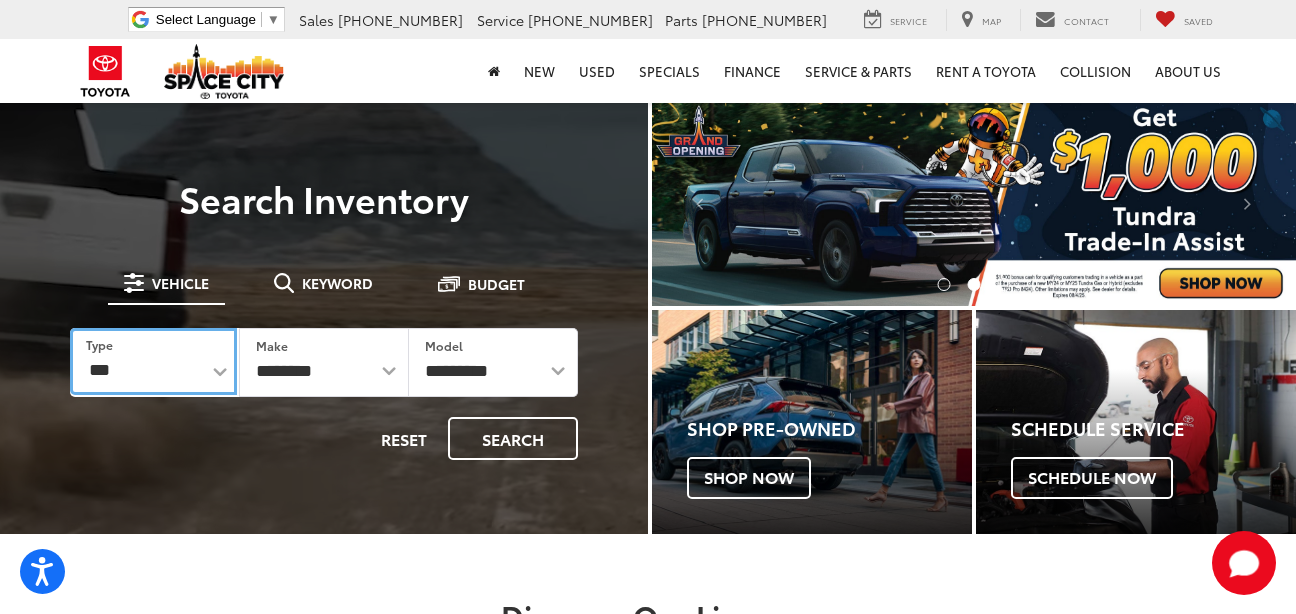 click on "***
***
****
*********" at bounding box center (153, 361) 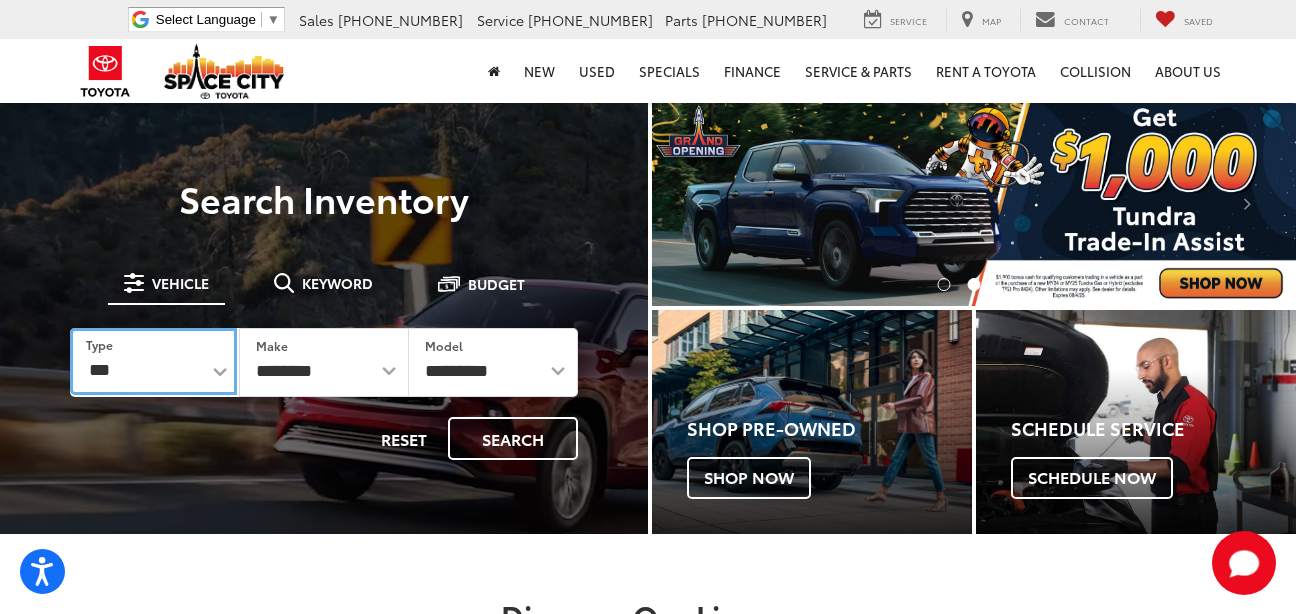 click on "***
***
****
*********" at bounding box center (153, 361) 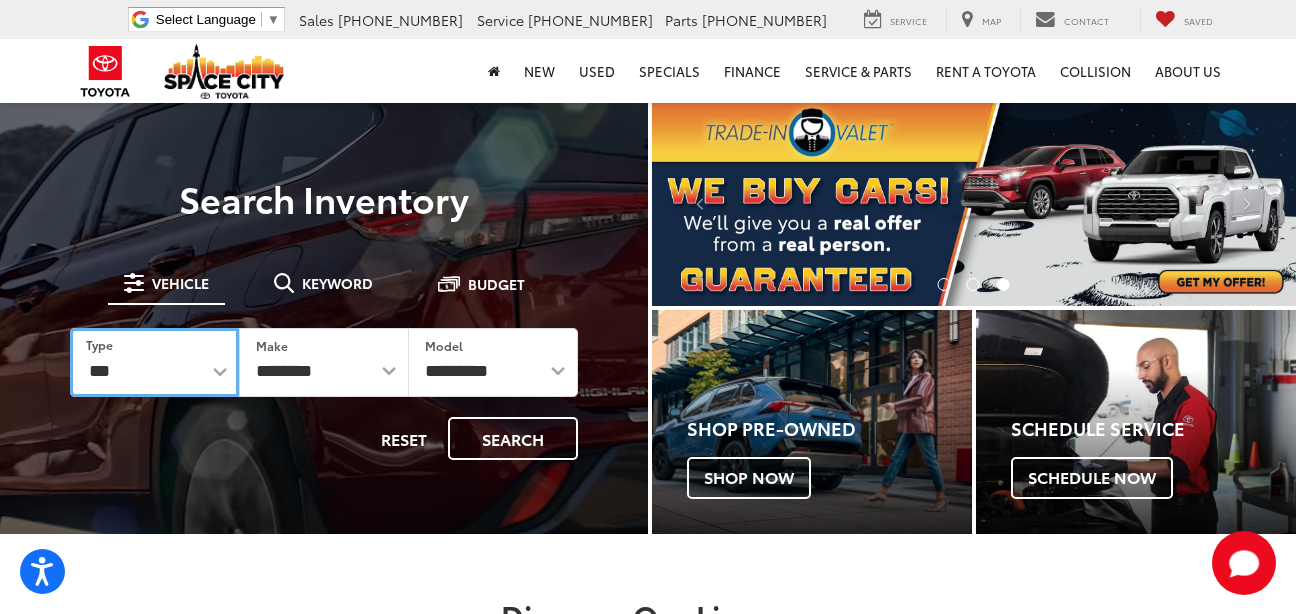 select on "******" 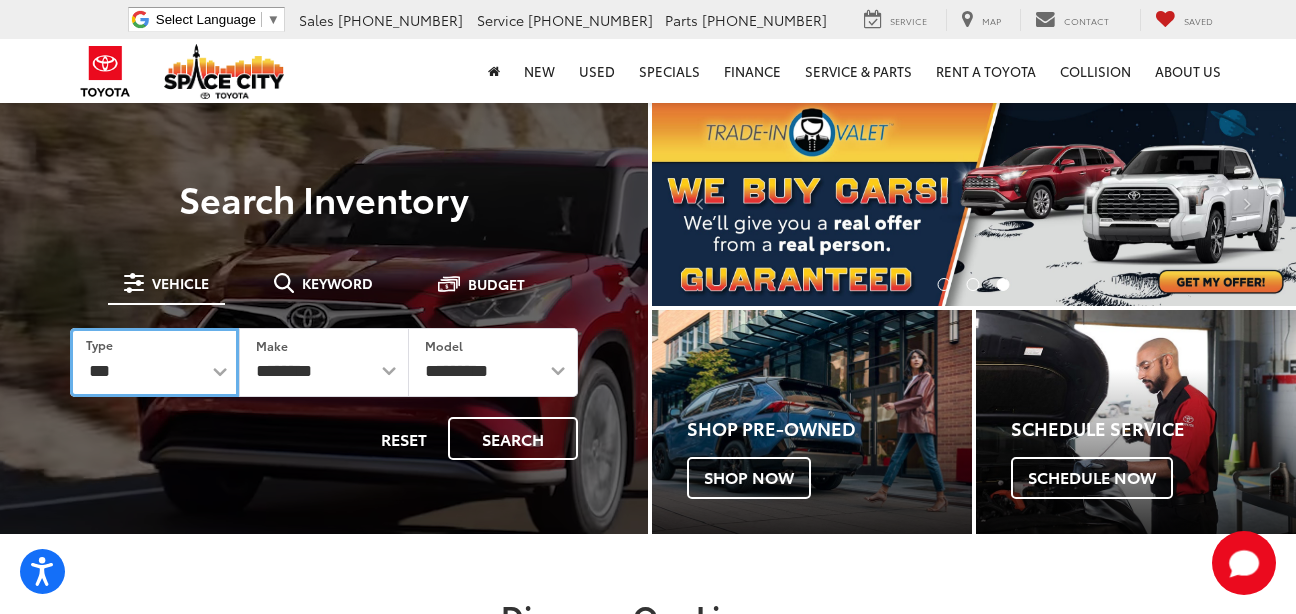 click on "***
***
****
*********" at bounding box center (154, 362) 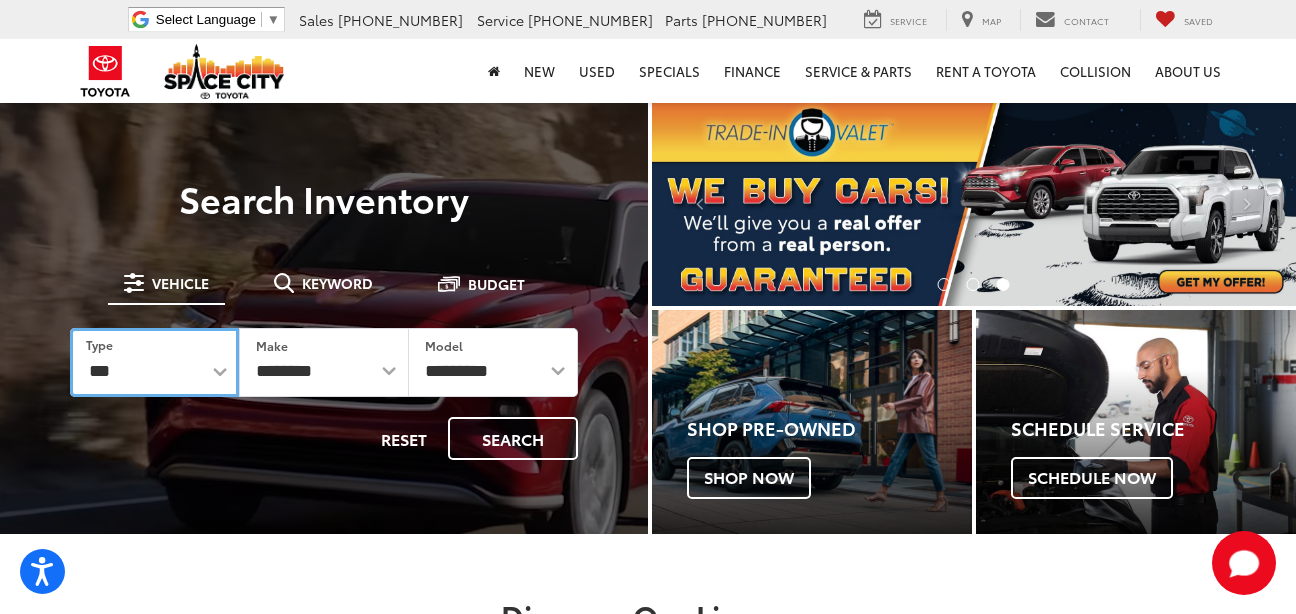 select 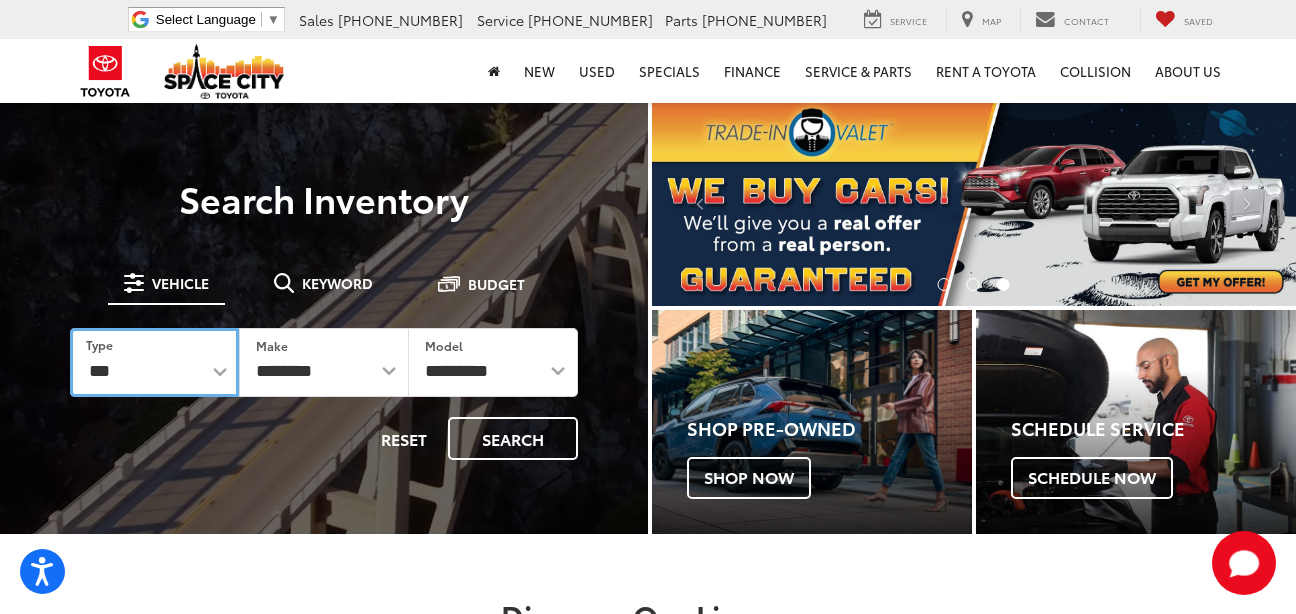 select 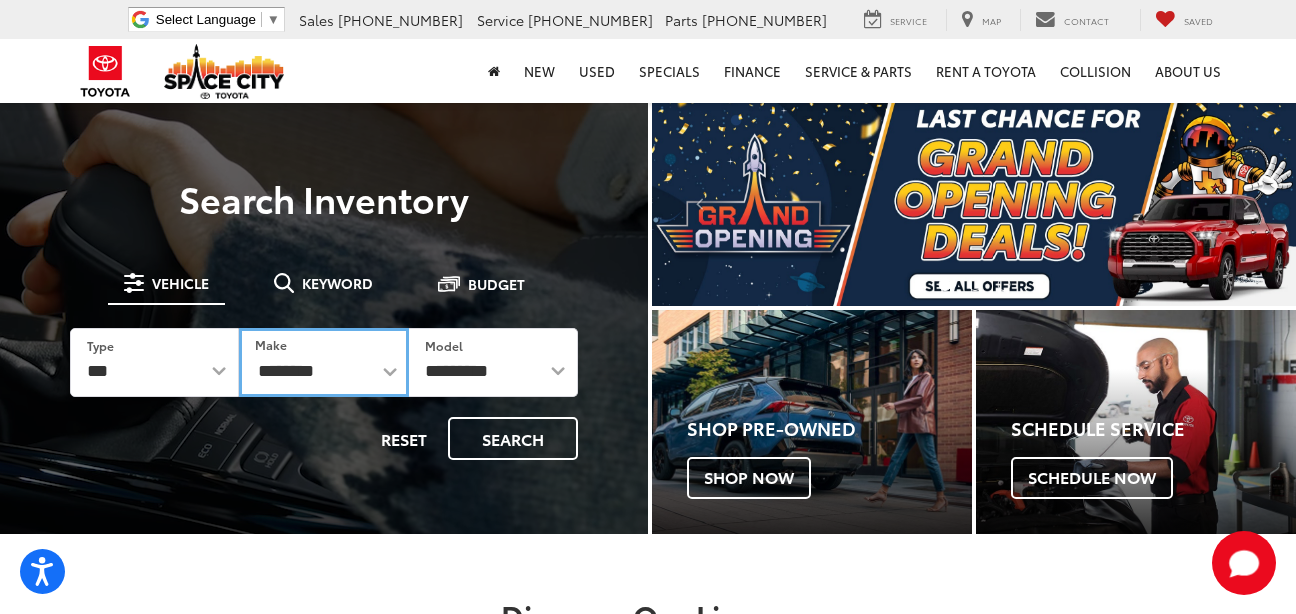 click on "**********" at bounding box center (323, 362) 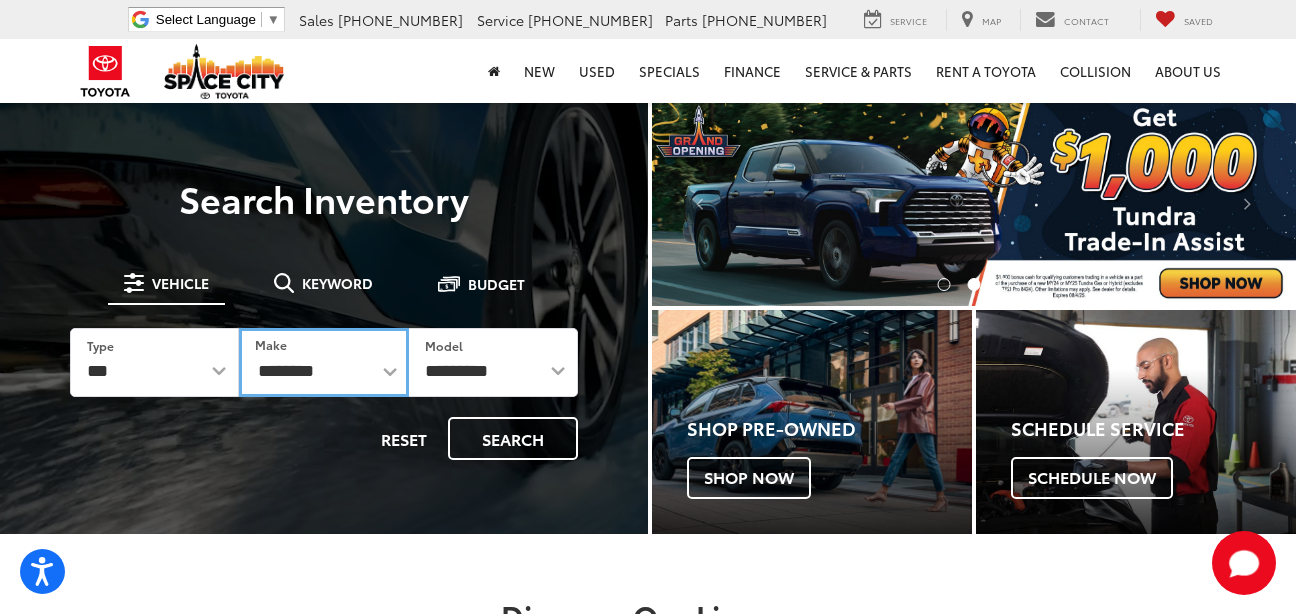 select on "******" 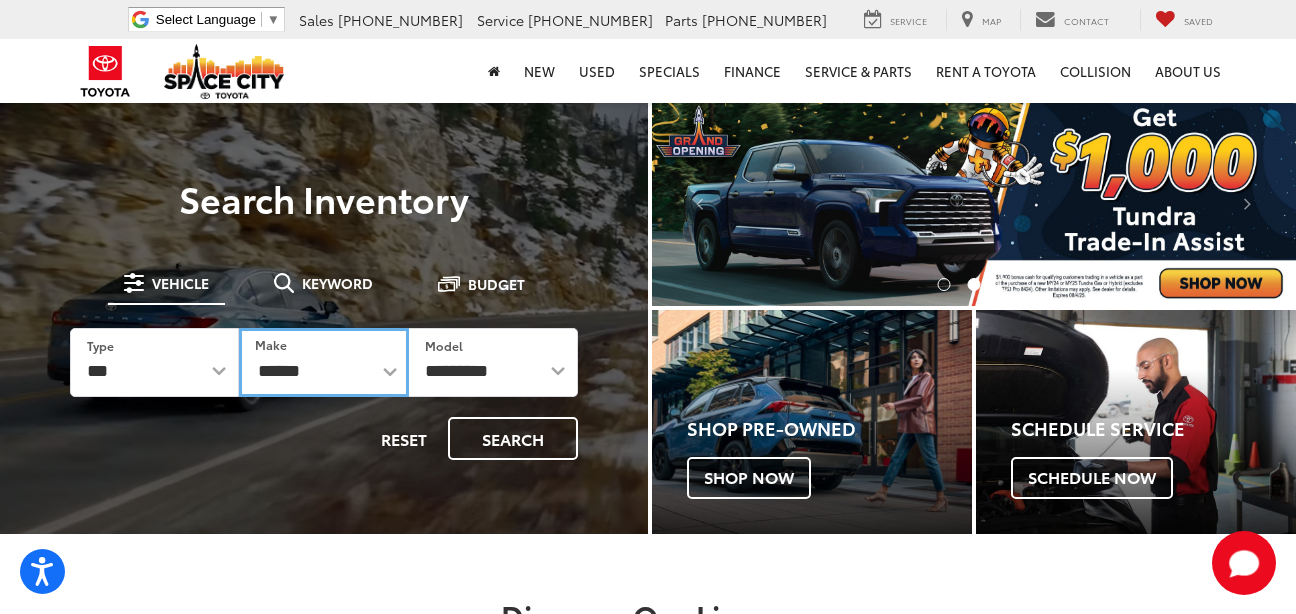 click on "**********" at bounding box center [323, 362] 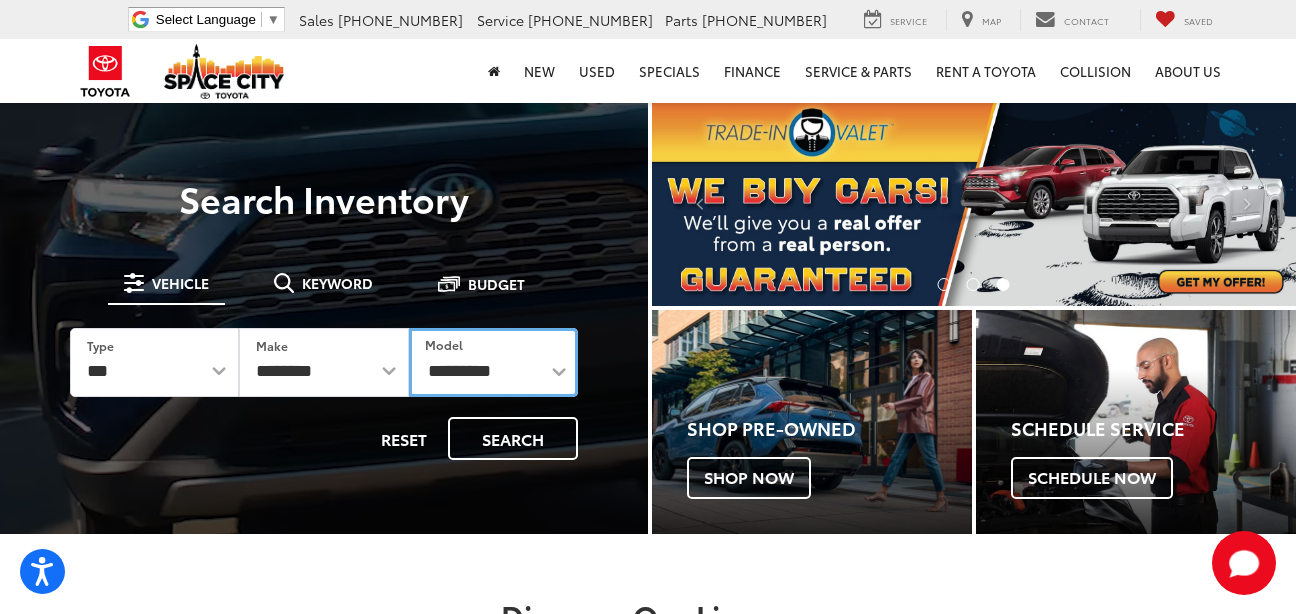 click on "**********" at bounding box center (493, 362) 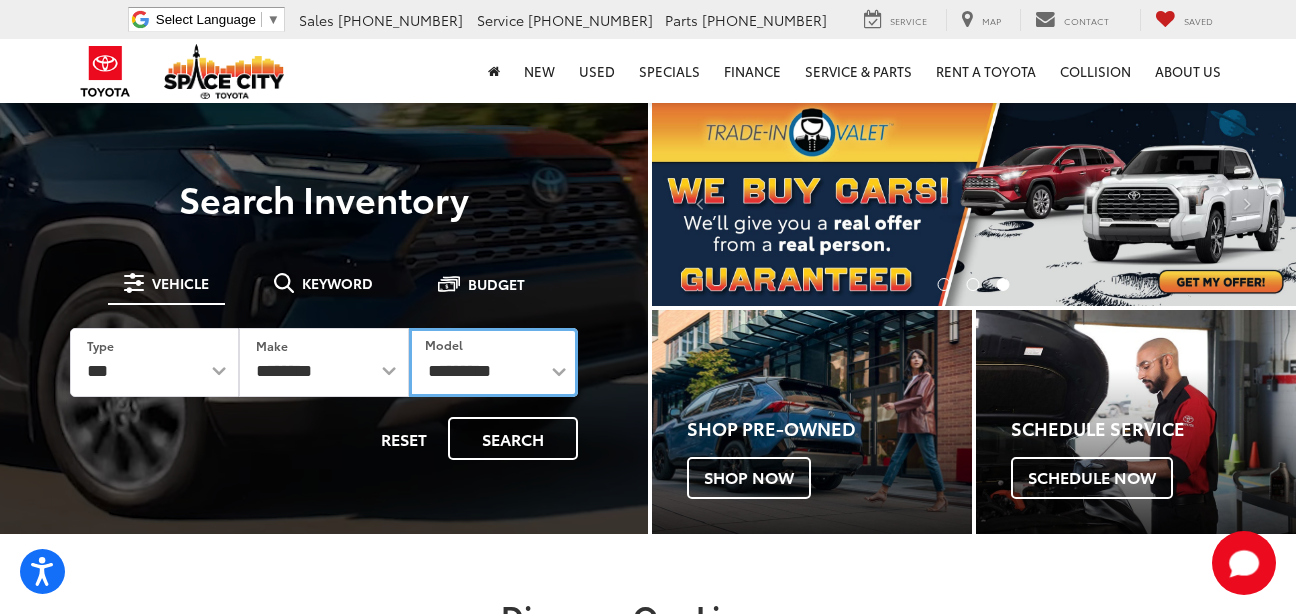 select on "*****" 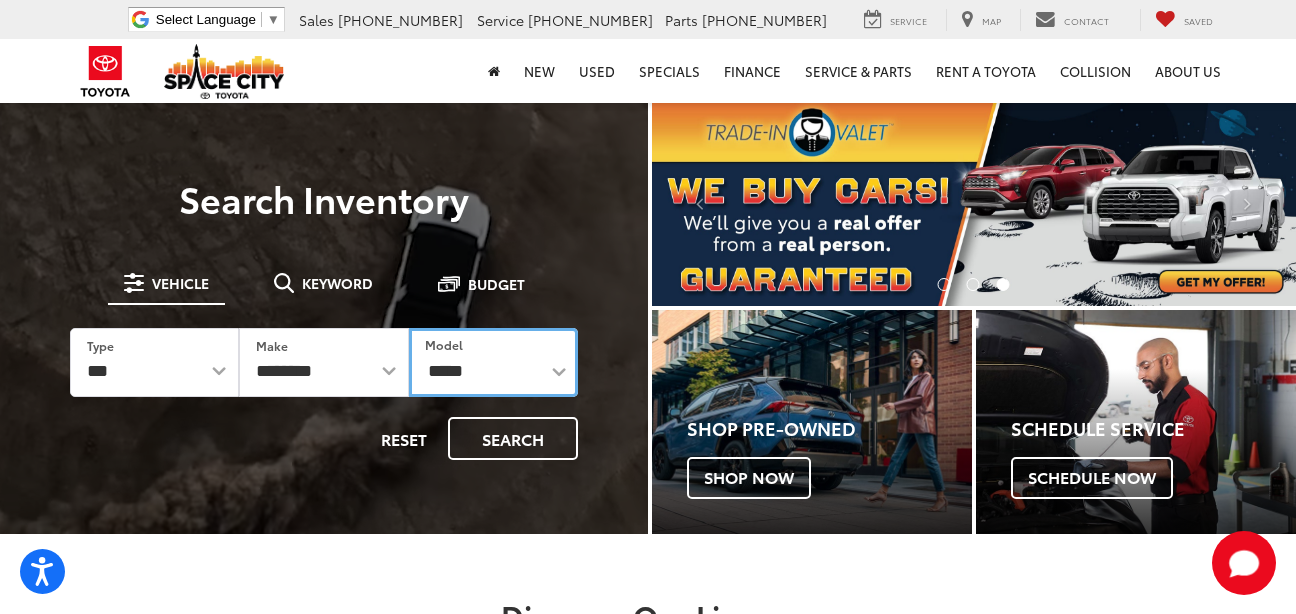 click on "**********" at bounding box center [493, 362] 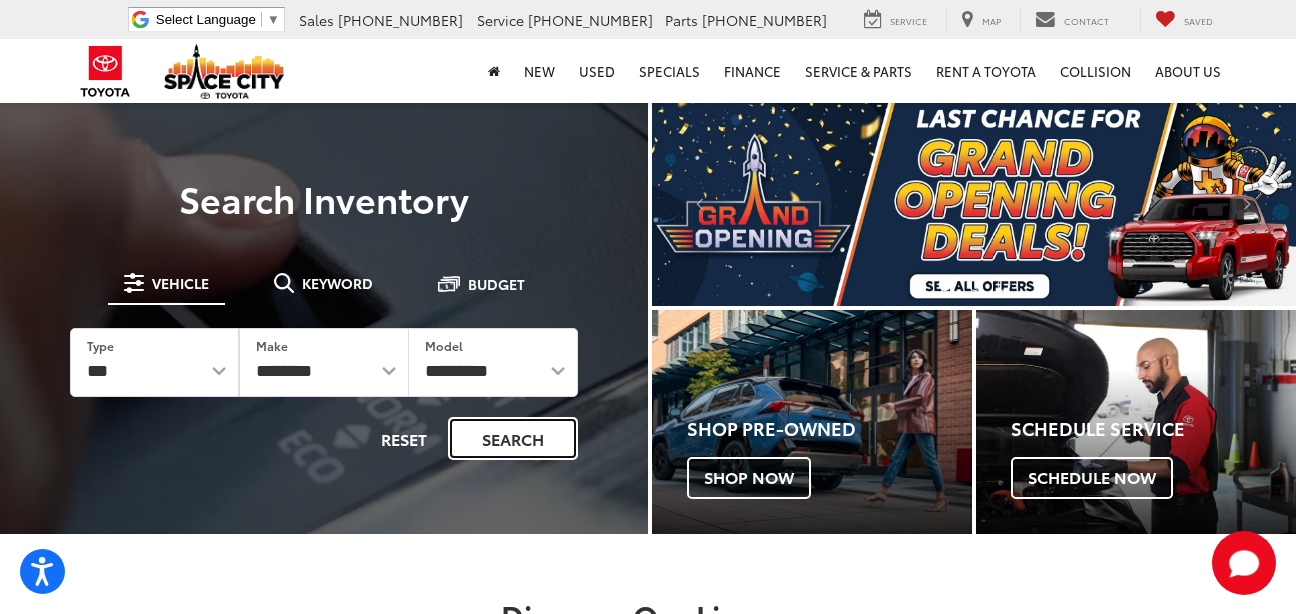click on "Search" at bounding box center [513, 438] 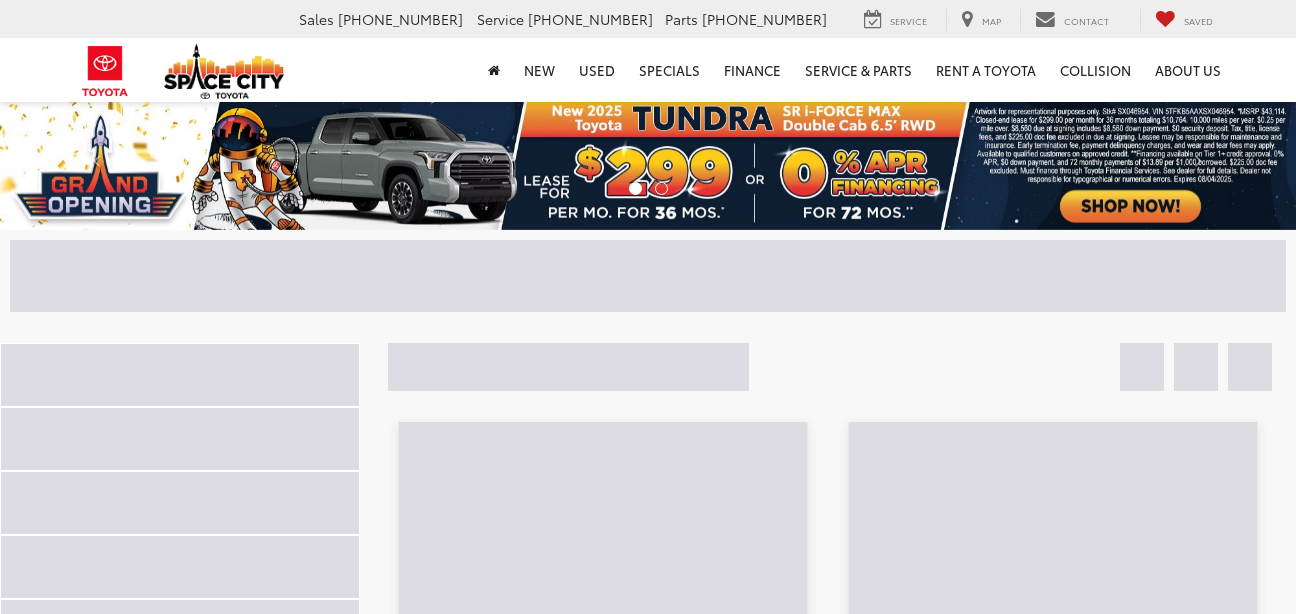 scroll, scrollTop: 0, scrollLeft: 0, axis: both 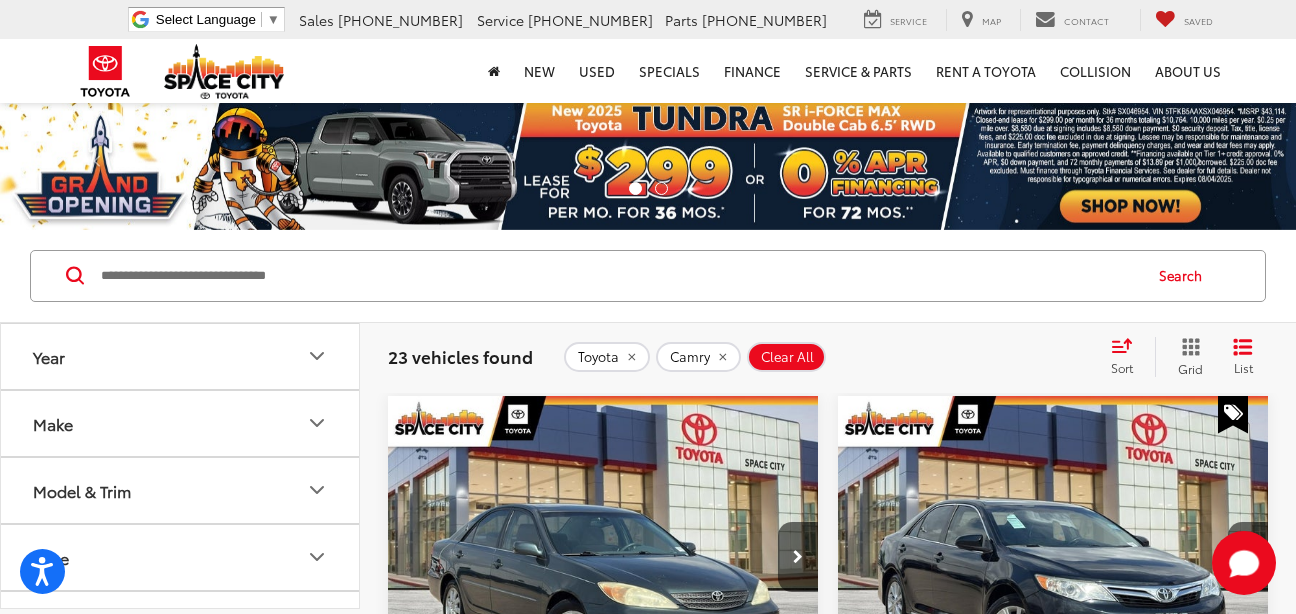 click 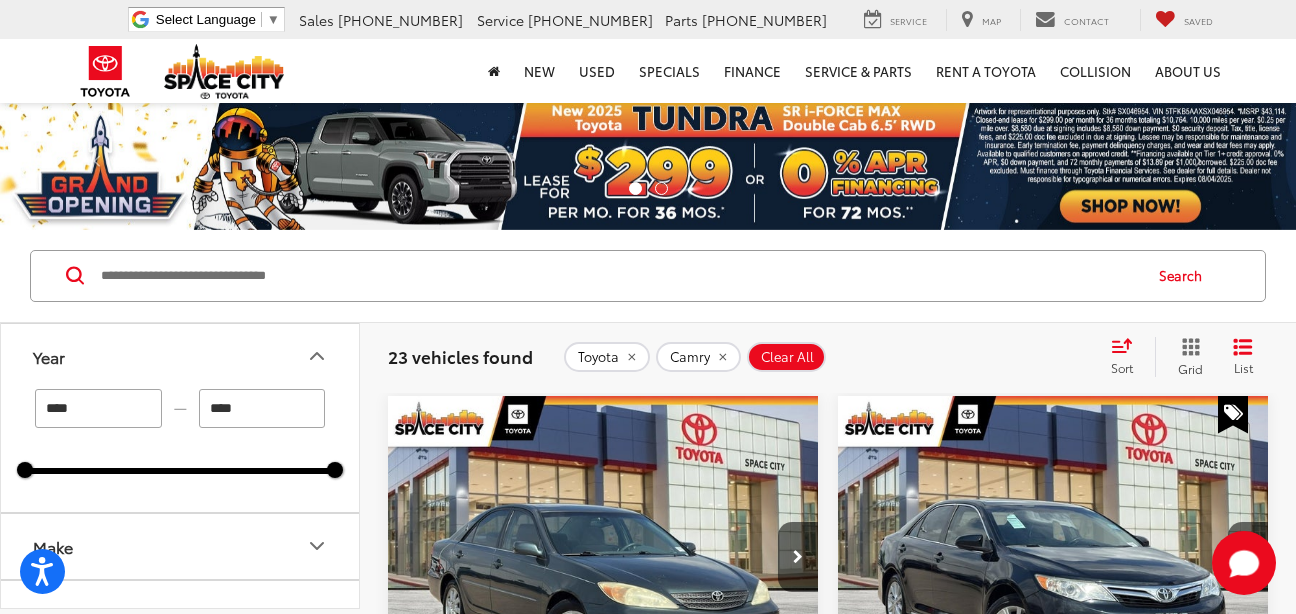 click on "****" at bounding box center (98, 408) 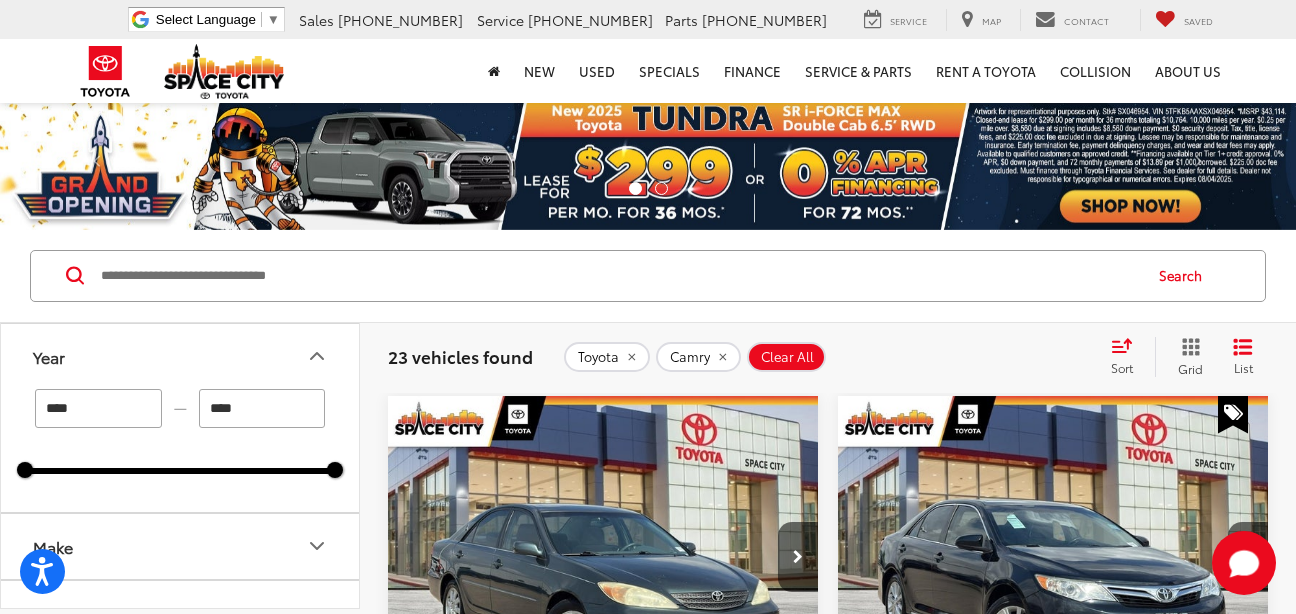 type on "****" 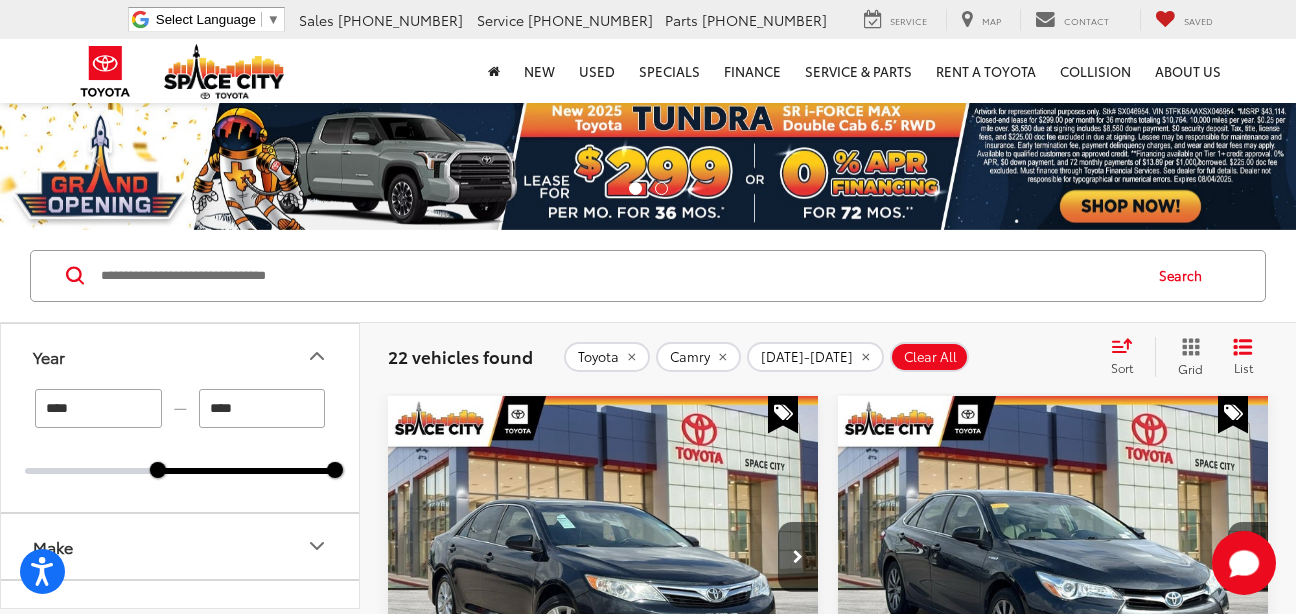 click on "****" at bounding box center (262, 408) 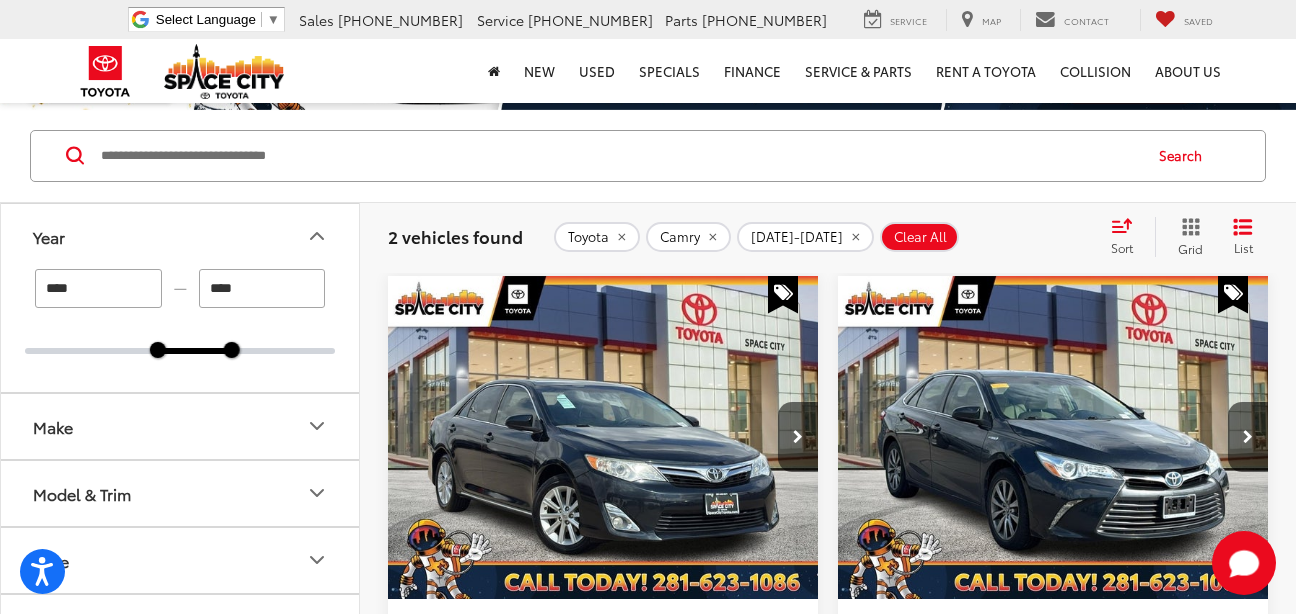 scroll, scrollTop: 160, scrollLeft: 0, axis: vertical 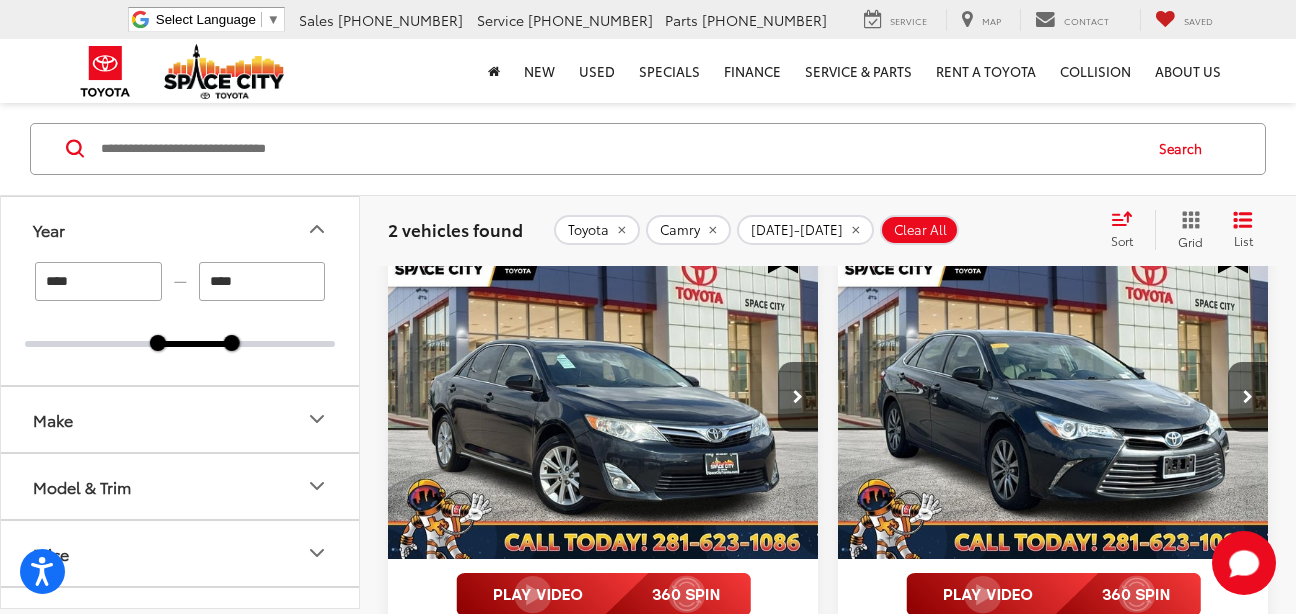 click 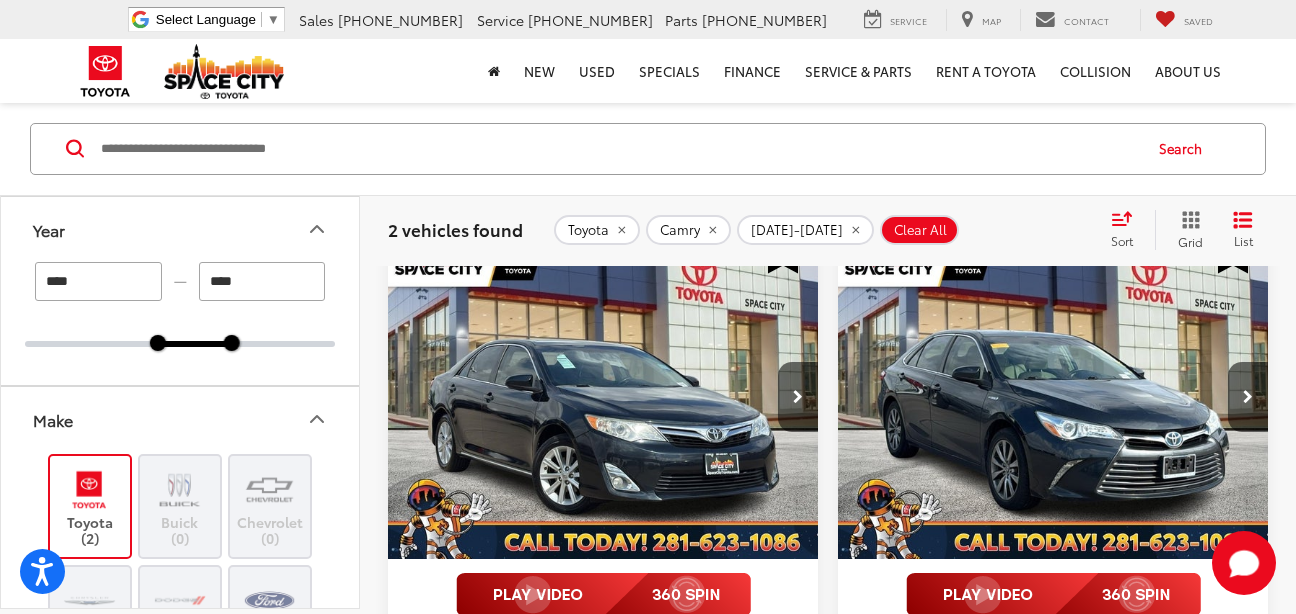 click on "2013  Toyota CAMRY  XLE
Copy Link Share Print View Details VIN:  4T4BF1FK9DR326935 Stock:  52340A Model:  2540 63,607 mi Ext. Int. Features Bluetooth® Aux Input Keyless Entry Emergency Brake Assist Sunroof/Moonroof Multizone Climate Control Disclaimer More Details Comments Dealer Comments Space City Toyota is your premier Houston area Toyota dealer. Family-owned and operated, we proudly offer our customers award-winning customer service, sales, and maintenance. From the moment you first reach out to us, you'll see that we’re committed to providing you with an unmatched experience that will last long after the sale. We’ll be by your side every step of the way. From matching you with your dream ride to servicing it for years to come, you’ll see that the Space City way is the right way to do business. Whether you're looking to finance, lease, or maintain a new or pre-owned vehicle, Space City Toyota is the place to go! Awards: More..." at bounding box center [828, 879] 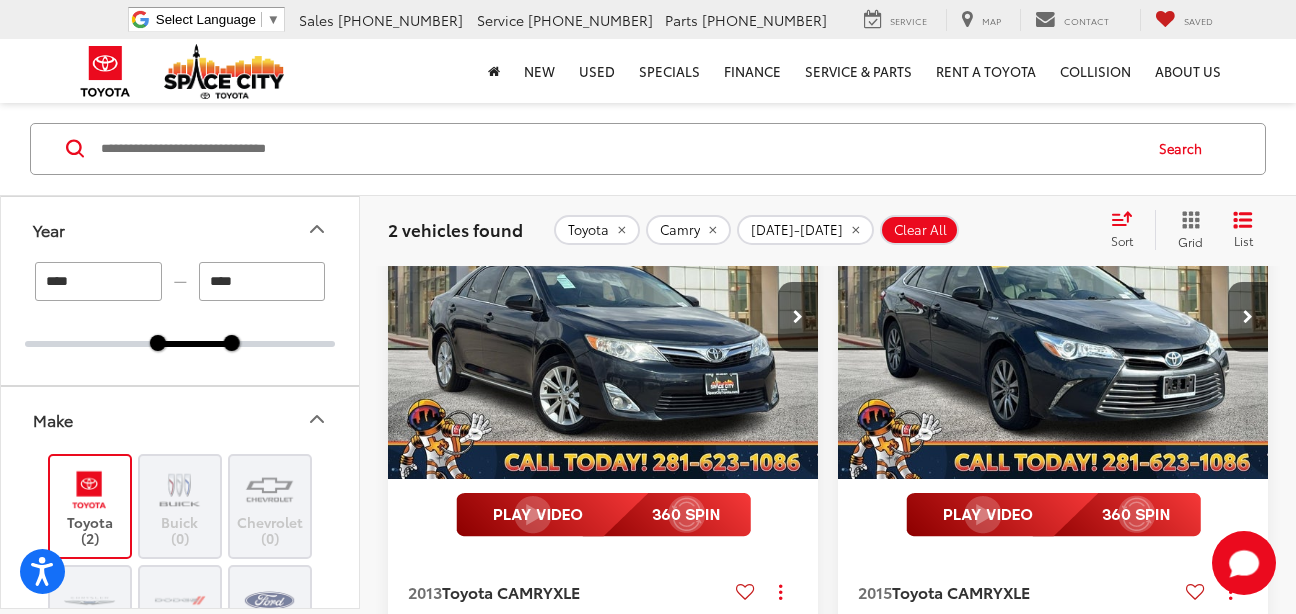 scroll, scrollTop: 280, scrollLeft: 0, axis: vertical 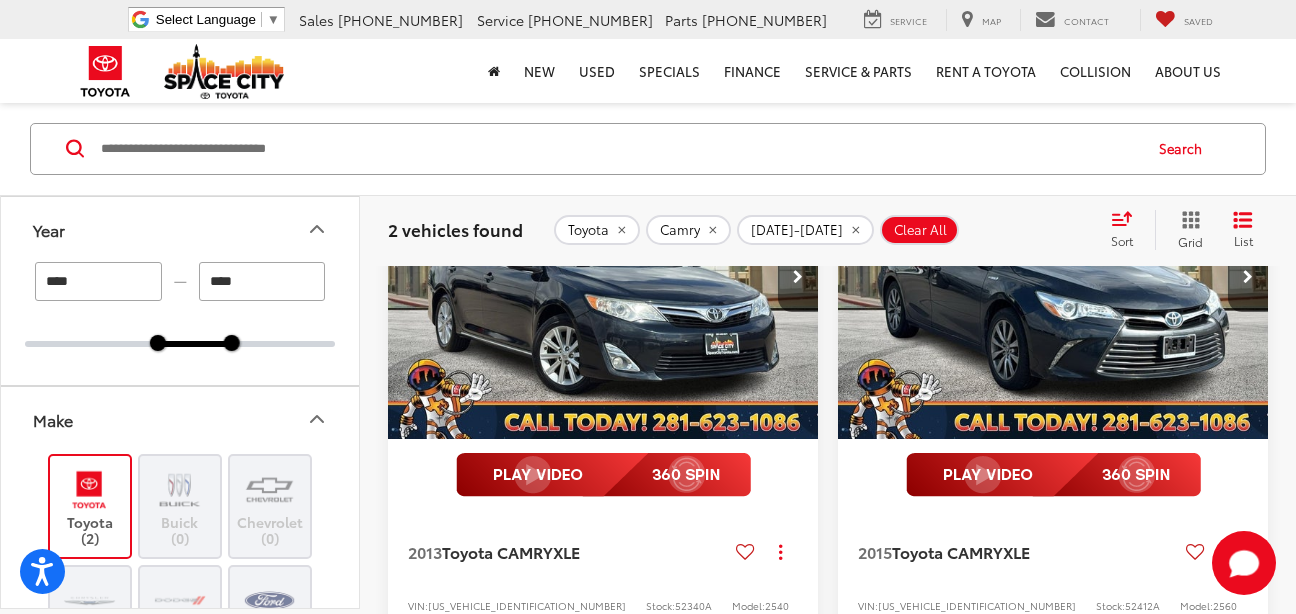 click on "2013  Toyota CAMRY  XLE
Copy Link Share Print View Details VIN:  4T4BF1FK9DR326935 Stock:  52340A Model:  2540 63,607 mi Ext. Int. Features Bluetooth® Aux Input Keyless Entry Emergency Brake Assist Sunroof/Moonroof Multizone Climate Control Disclaimer More Details Comments Dealer Comments Space City Toyota is your premier Houston area Toyota dealer. Family-owned and operated, we proudly offer our customers award-winning customer service, sales, and maintenance. From the moment you first reach out to us, you'll see that we’re committed to providing you with an unmatched experience that will last long after the sale. We’ll be by your side every step of the way. From matching you with your dream ride to servicing it for years to come, you’ll see that the Space City way is the right way to do business. Whether you're looking to finance, lease, or maintain a new or pre-owned vehicle, Space City Toyota is the place to go! Awards: More..." at bounding box center (828, 759) 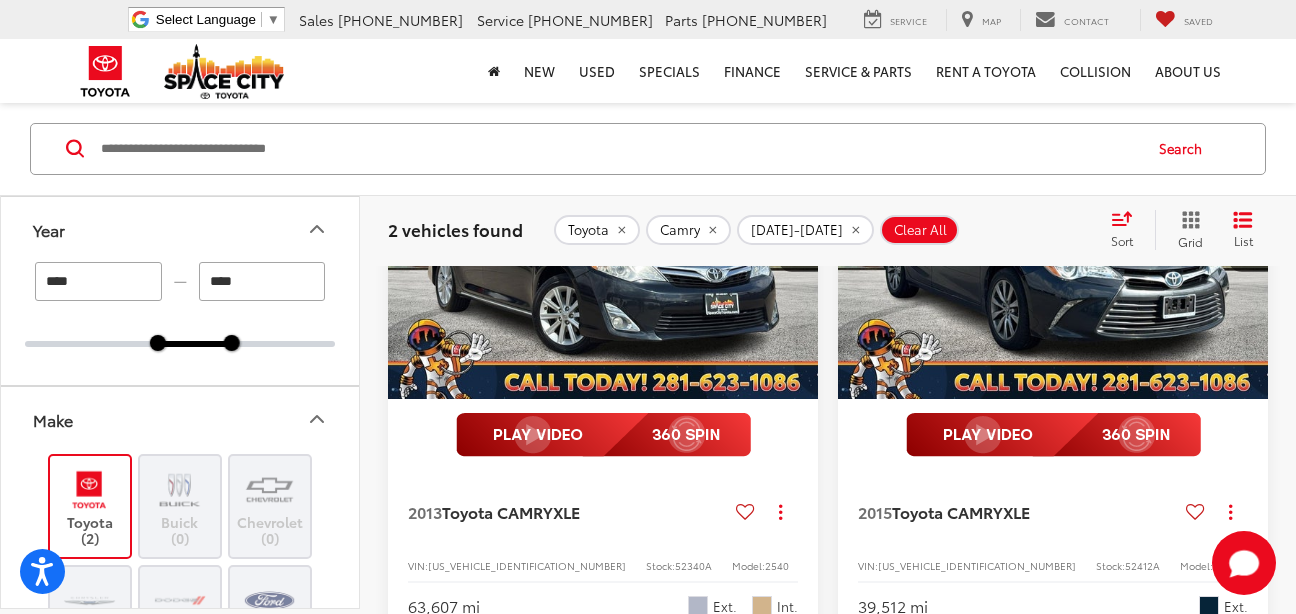 scroll, scrollTop: 360, scrollLeft: 0, axis: vertical 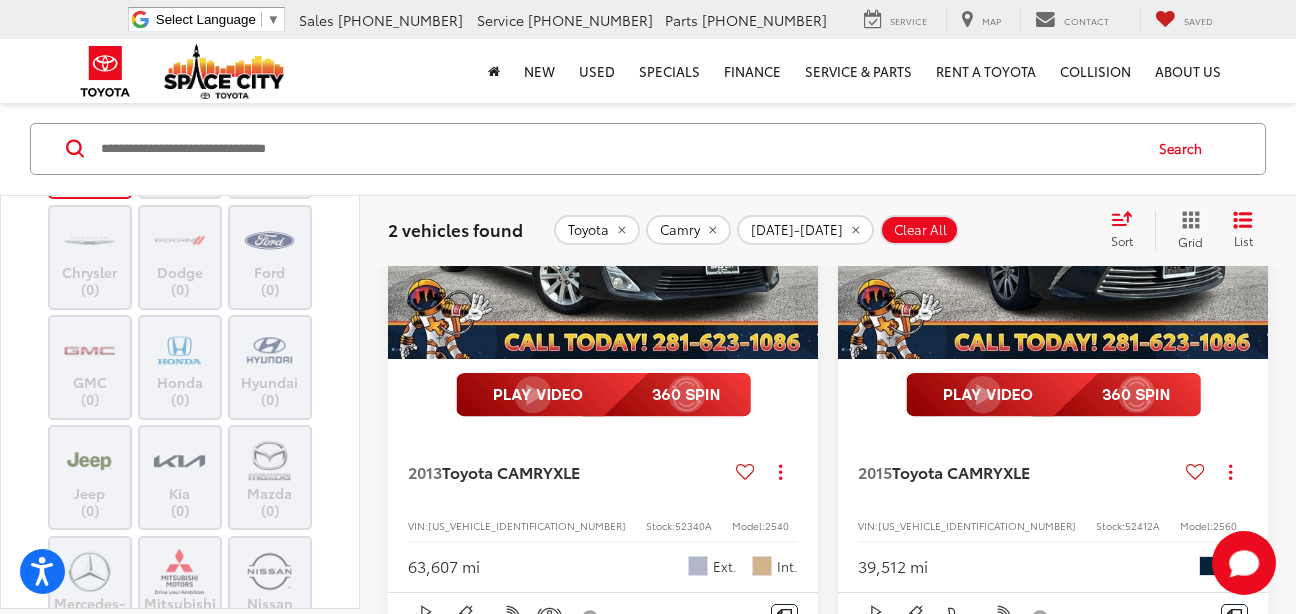click on "2013  Toyota CAMRY  XLE
Copy Link Share Print View Details VIN:  4T4BF1FK9DR326935 Stock:  52340A Model:  2540 63,607 mi Ext. Int. Features Bluetooth® Aux Input Keyless Entry Emergency Brake Assist Sunroof/Moonroof Multizone Climate Control Disclaimer More Details Comments Dealer Comments Space City Toyota is your premier Houston area Toyota dealer. Family-owned and operated, we proudly offer our customers award-winning customer service, sales, and maintenance. From the moment you first reach out to us, you'll see that we’re committed to providing you with an unmatched experience that will last long after the sale. We’ll be by your side every step of the way. From matching you with your dream ride to servicing it for years to come, you’ll see that the Space City way is the right way to do business. Whether you're looking to finance, lease, or maintain a new or pre-owned vehicle, Space City Toyota is the place to go! Awards: More..." at bounding box center [828, 679] 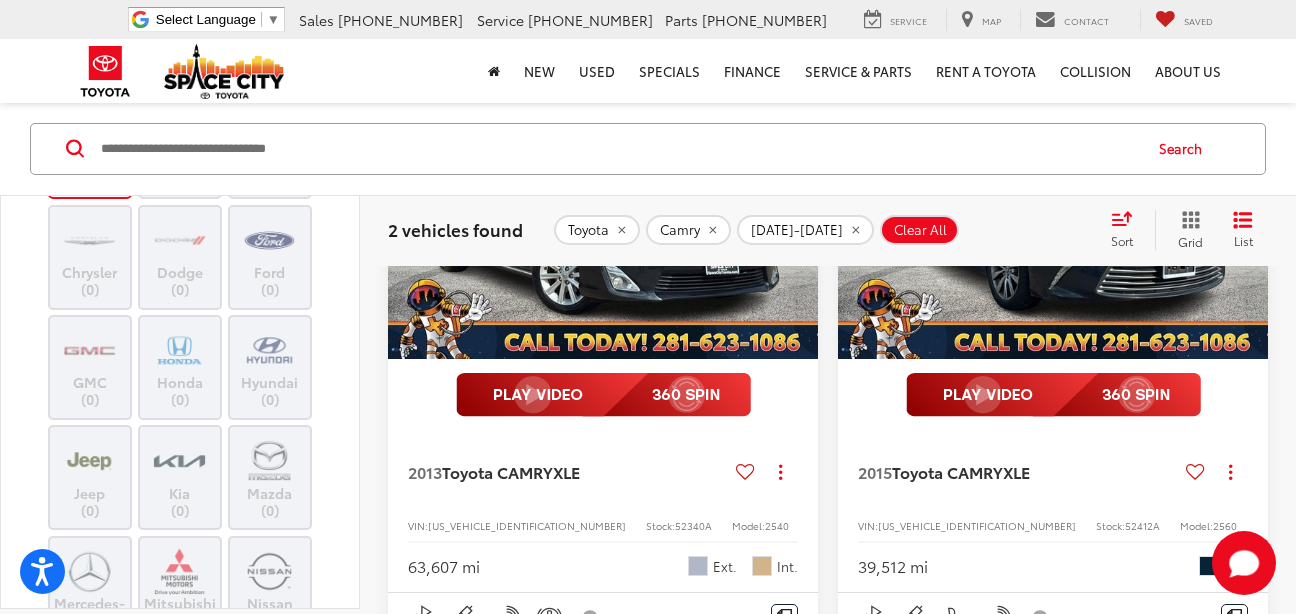 click on "Toyota   (2)   Buick   (0)   Chevrolet   (0)   Chrysler   (0)   Dodge   (0)   Ford   (0)   GMC   (0)   Honda   (0)   Hyundai   (0)   Jeep   (0)   Kia   (0)   Mazda   (0)   Mercedes-Benz   (0)   Mitsubishi   (0)   Nissan   (0)   RAM   (0)   Subaru   (0)   Volkswagen   (0)   Volvo   (0)" at bounding box center (180, 472) 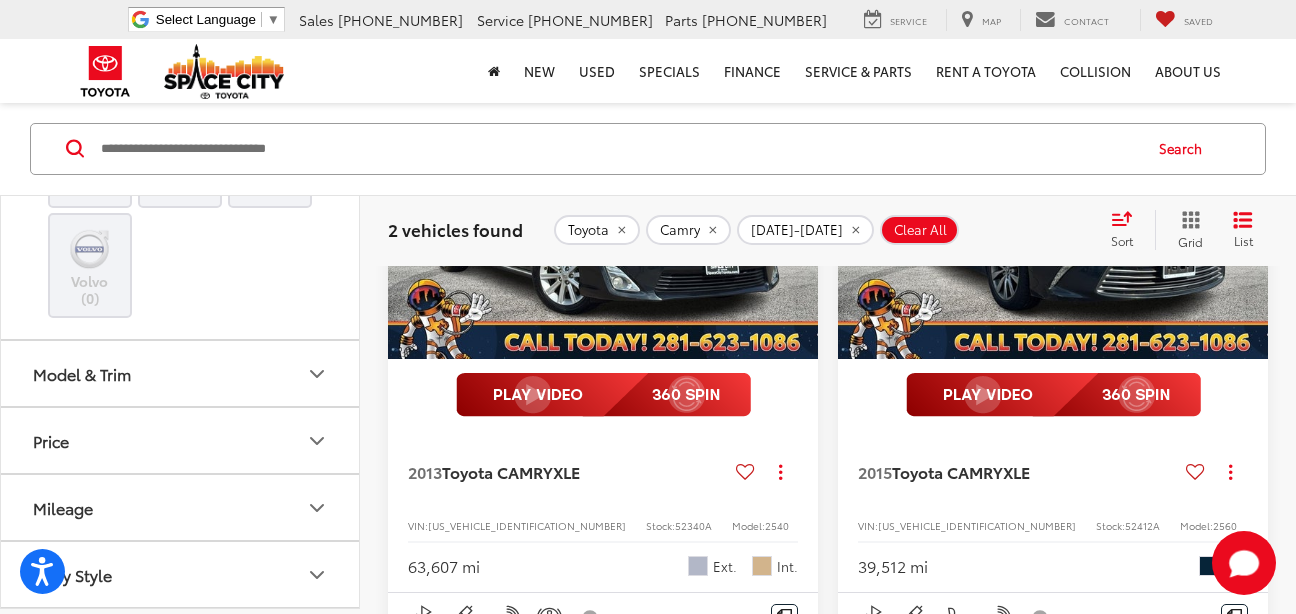 scroll, scrollTop: 1000, scrollLeft: 0, axis: vertical 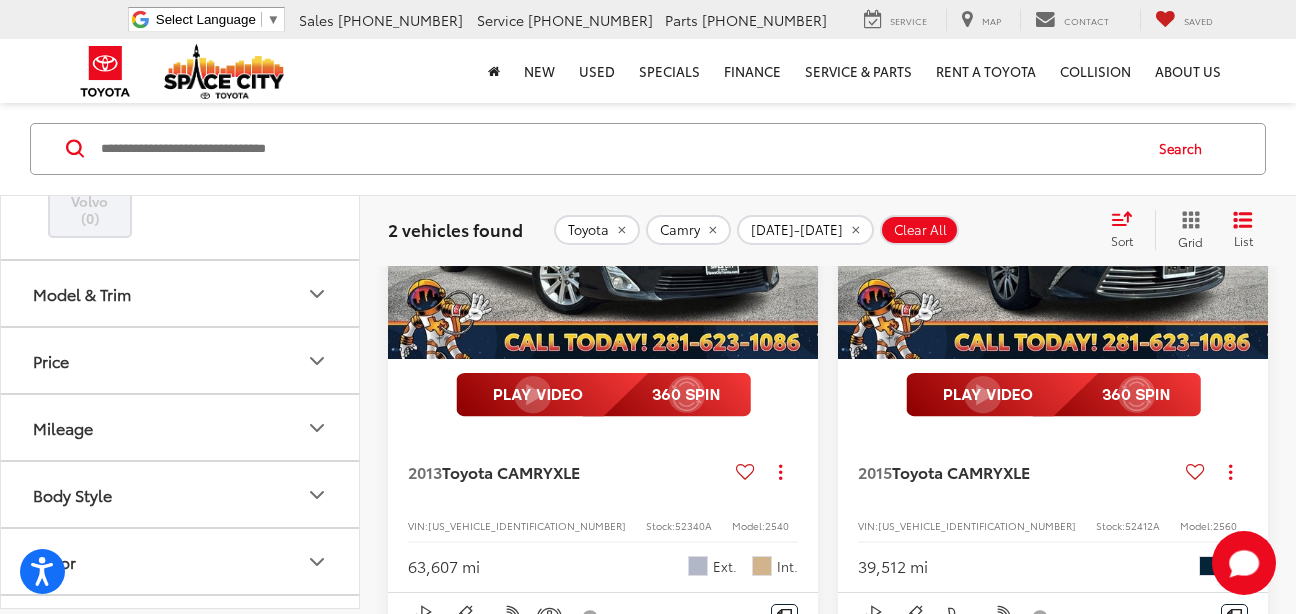 click 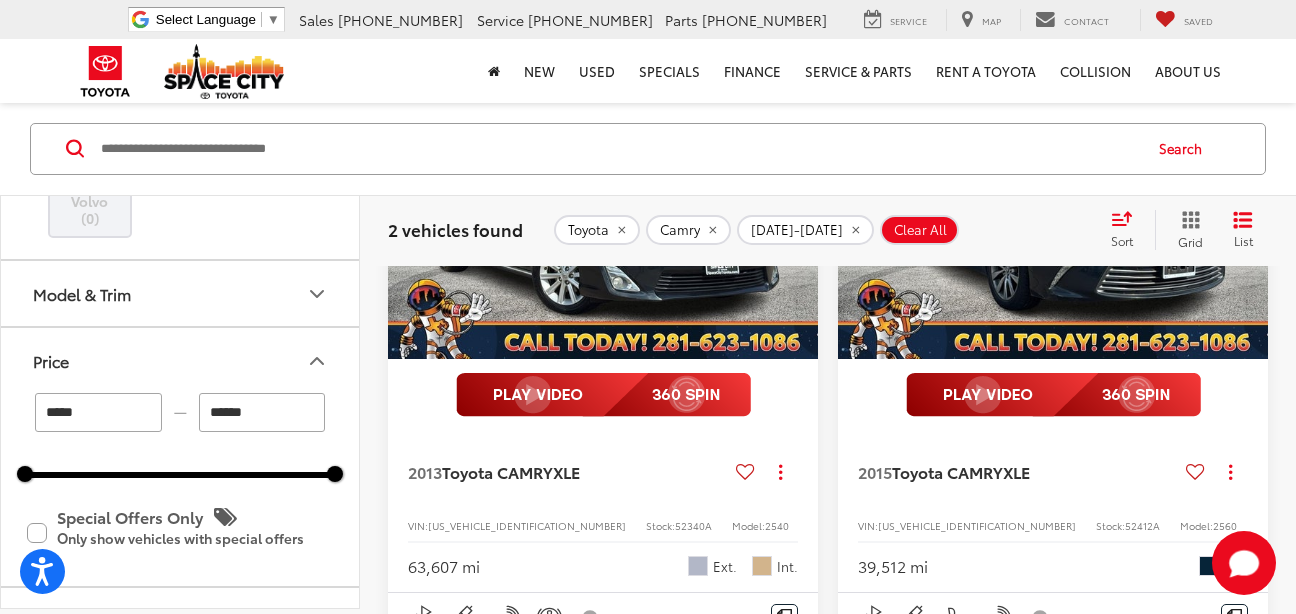 click on "******" at bounding box center [262, 412] 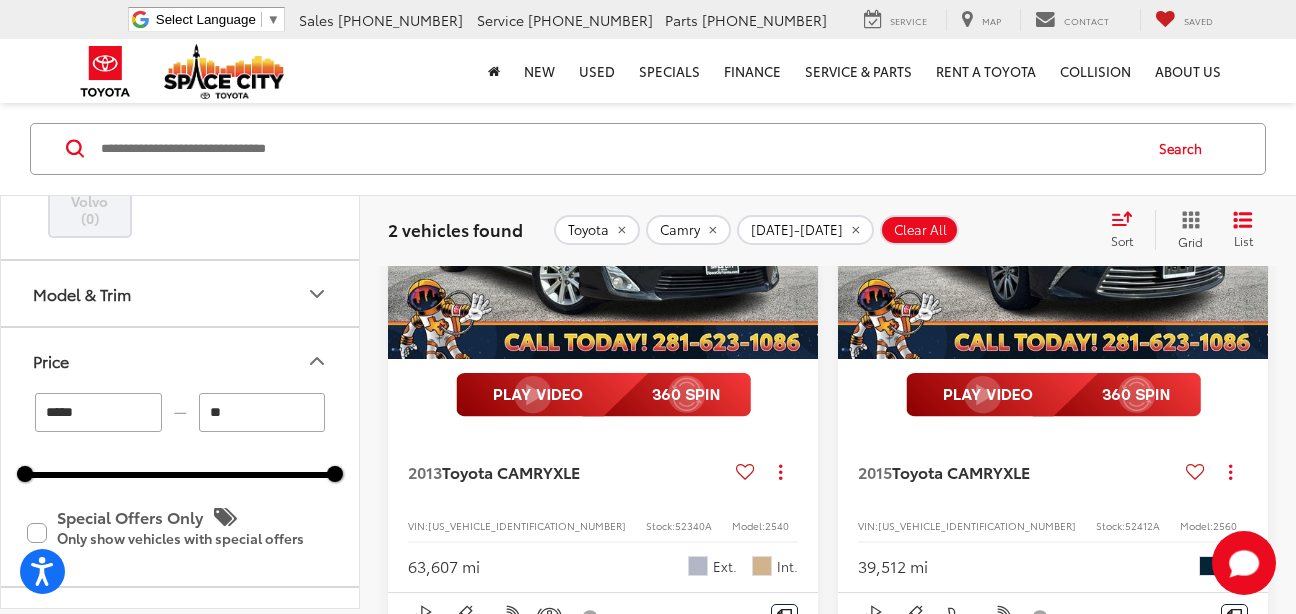 type on "*" 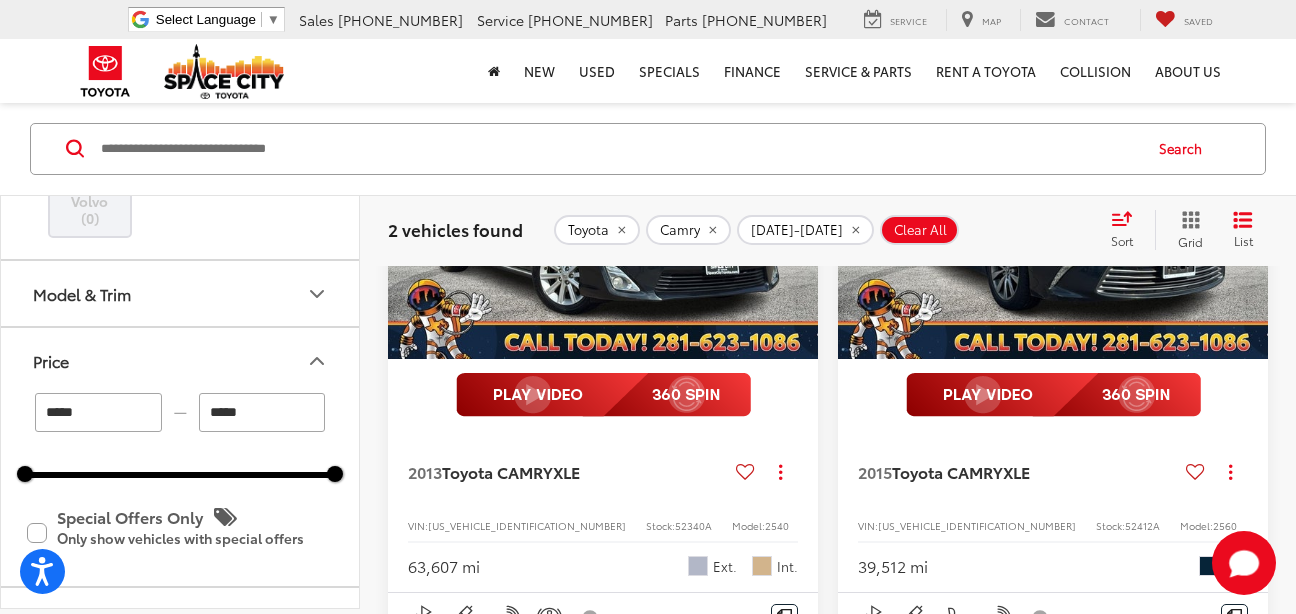 scroll, scrollTop: 1360, scrollLeft: 0, axis: vertical 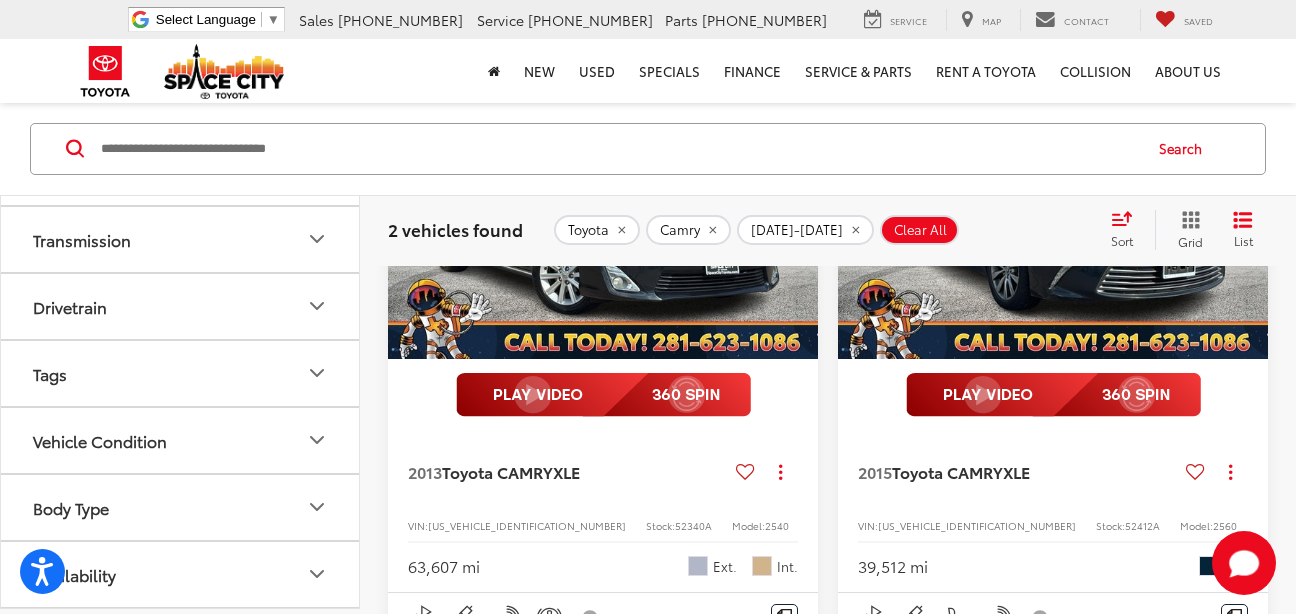 click 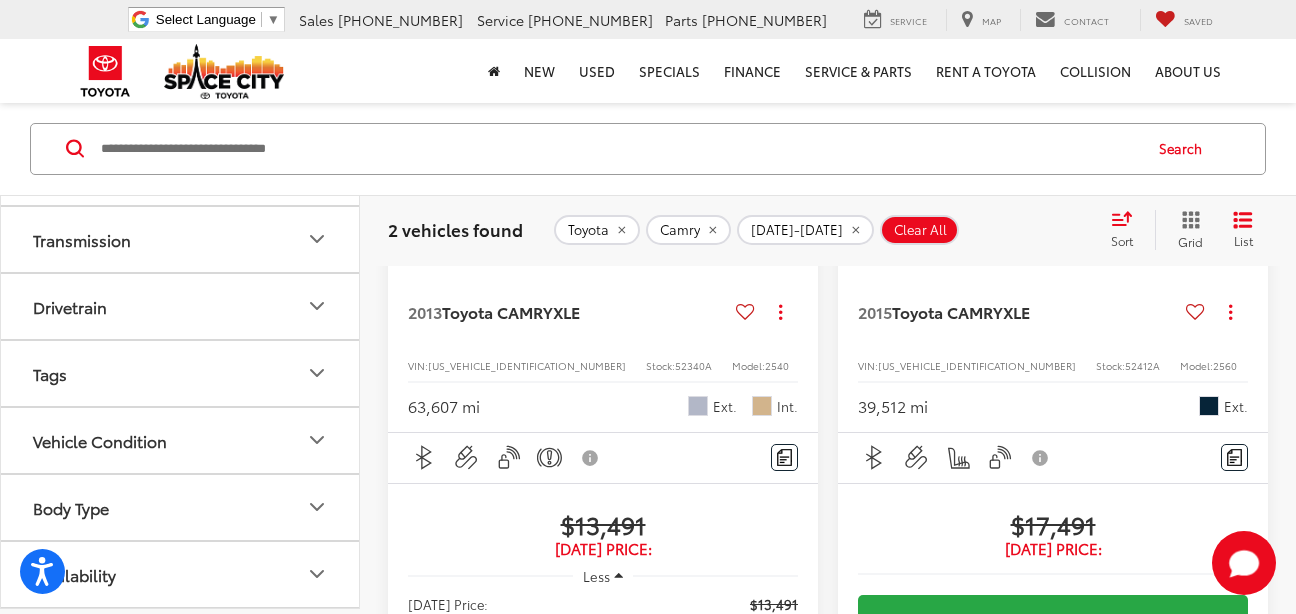 scroll, scrollTop: 167, scrollLeft: 0, axis: vertical 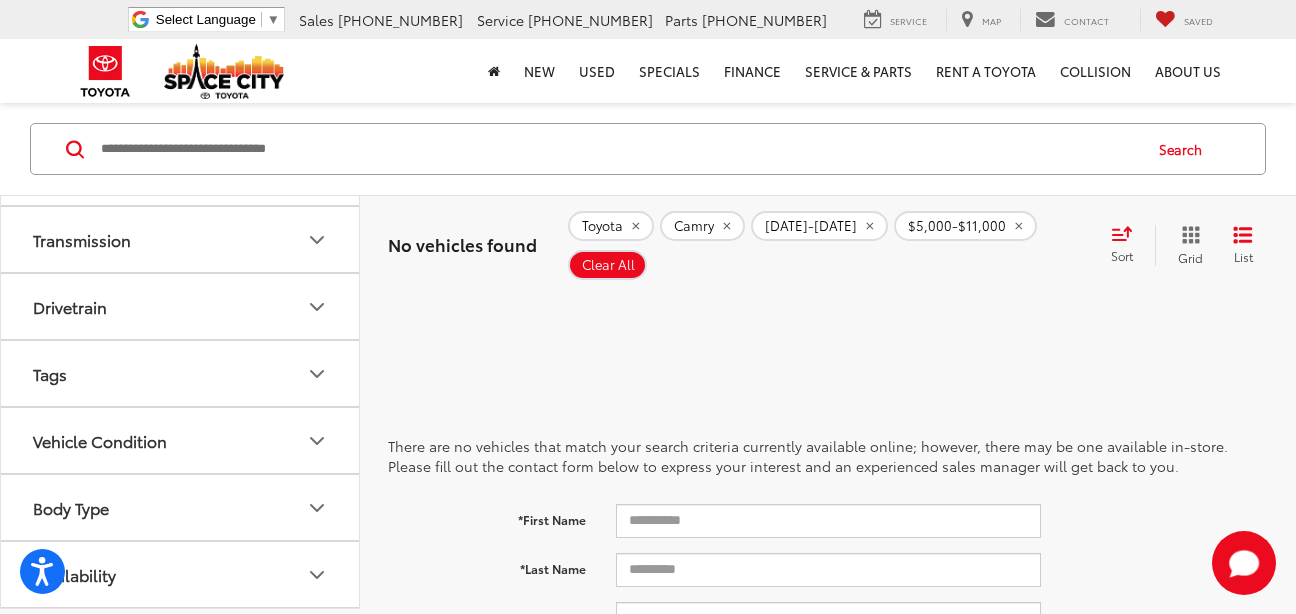 click 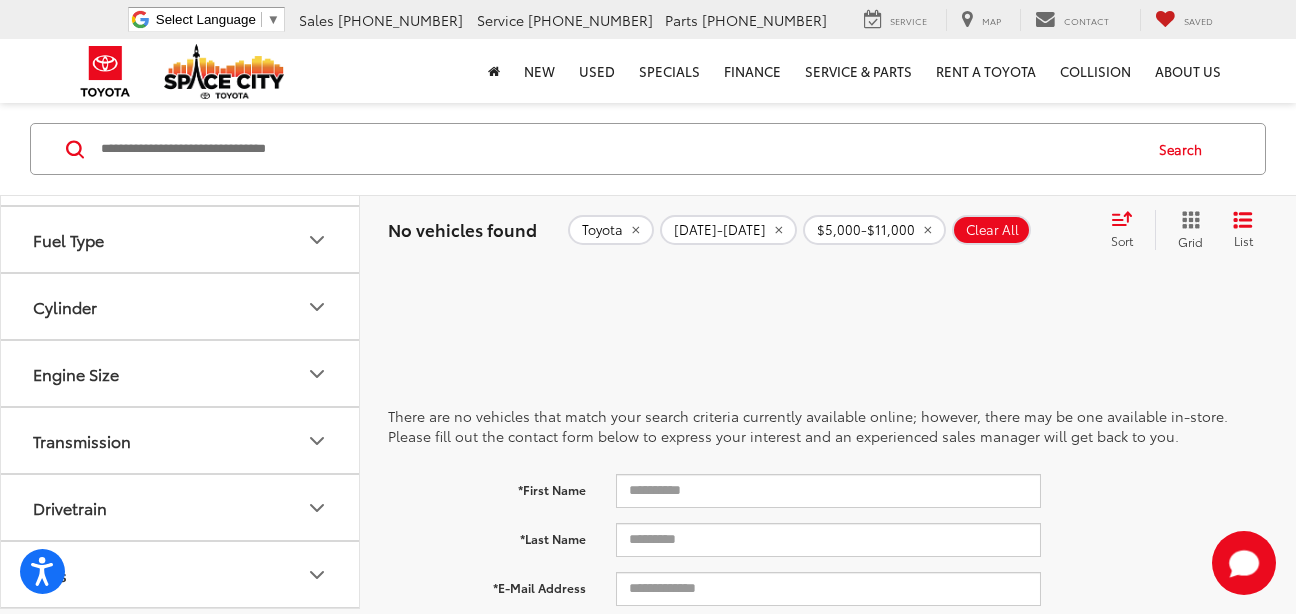 scroll, scrollTop: 1917, scrollLeft: 0, axis: vertical 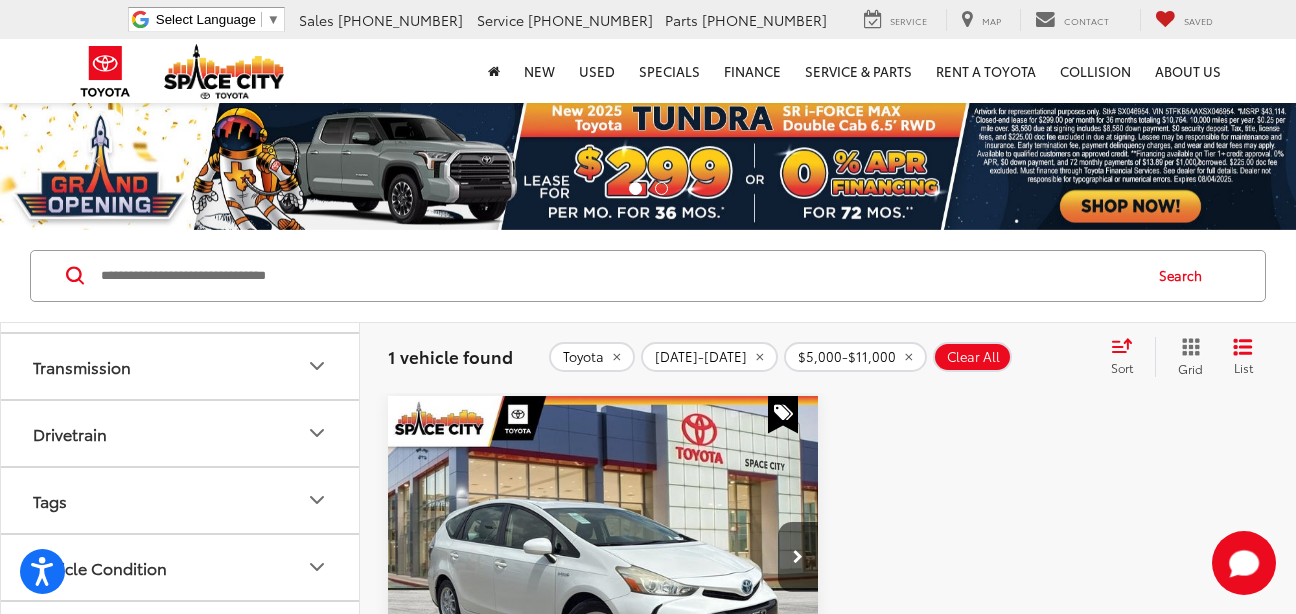 type 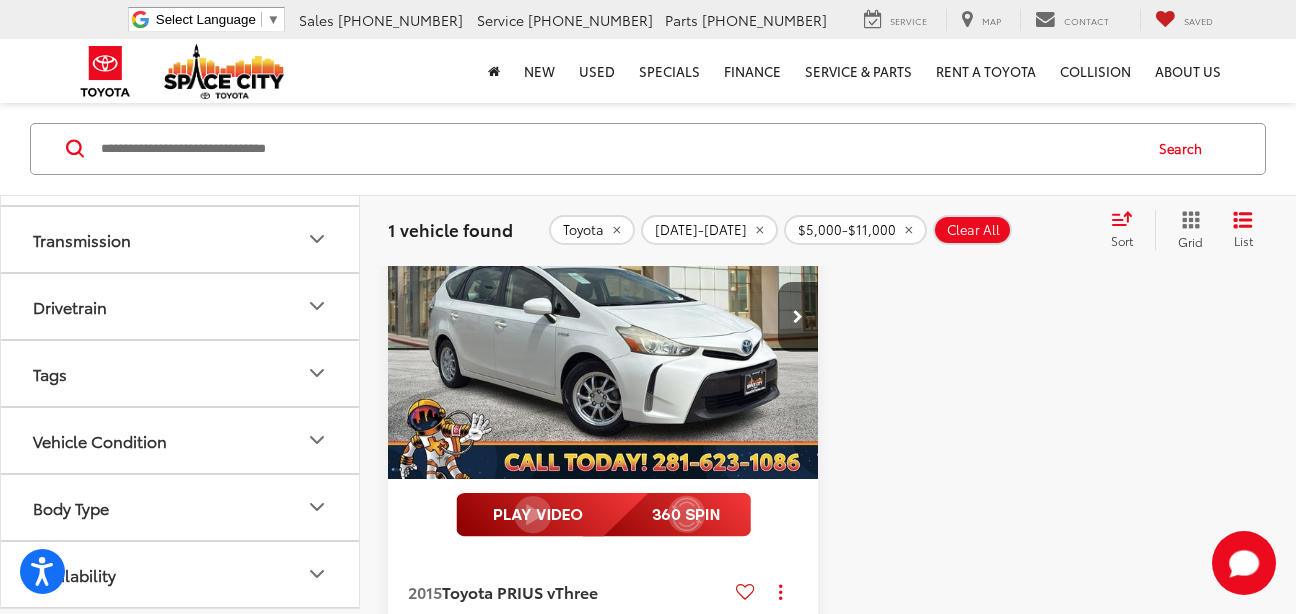 scroll, scrollTop: 0, scrollLeft: 0, axis: both 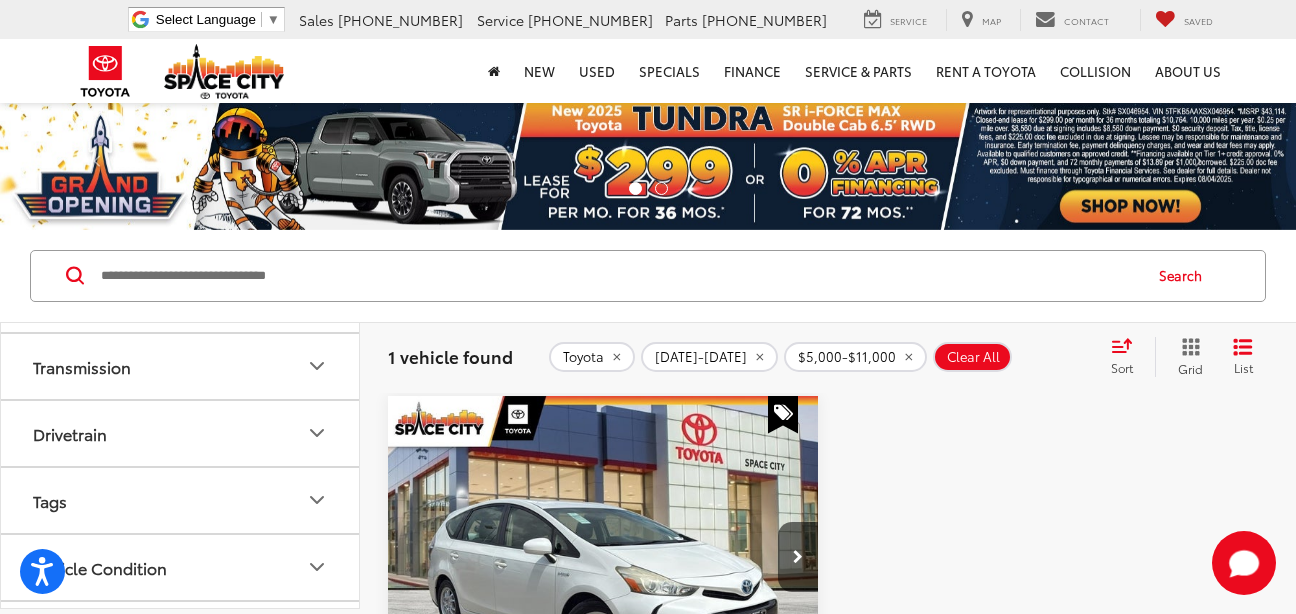 click at bounding box center (619, 276) 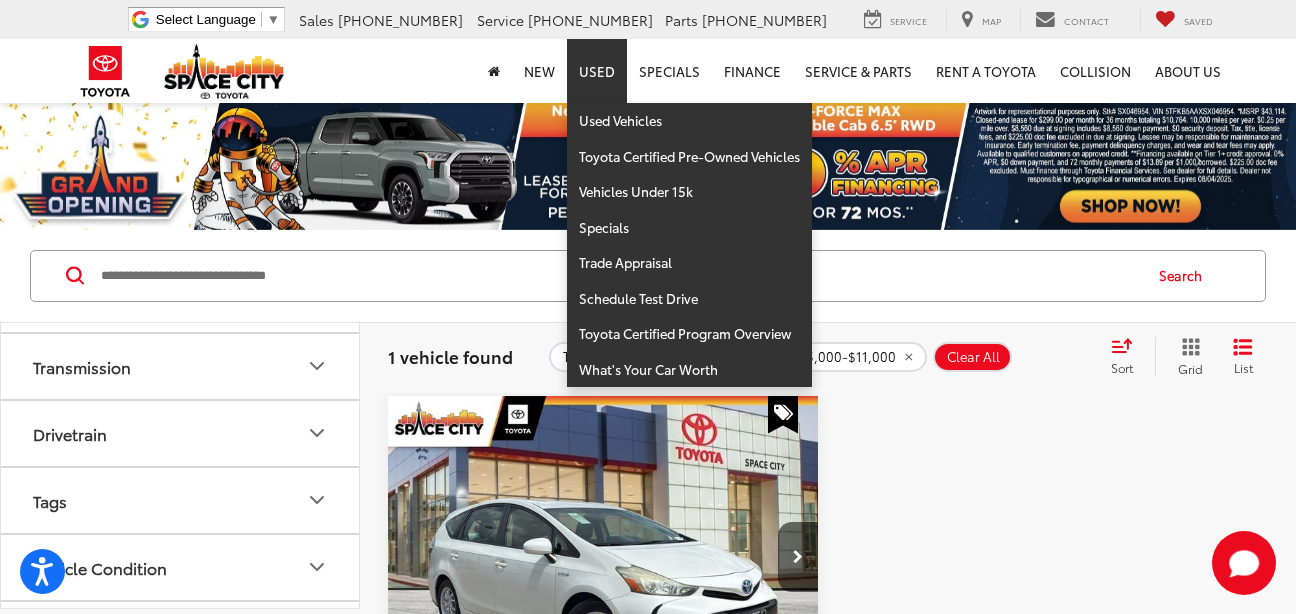 click on "Used" at bounding box center [597, 71] 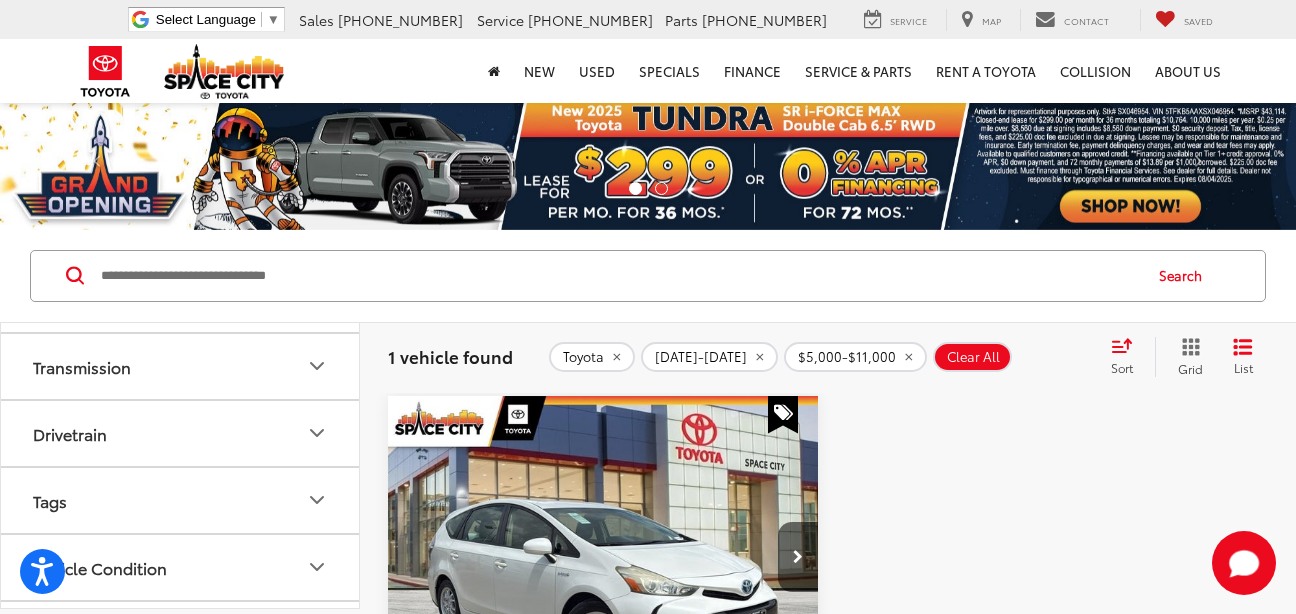 click at bounding box center [619, 276] 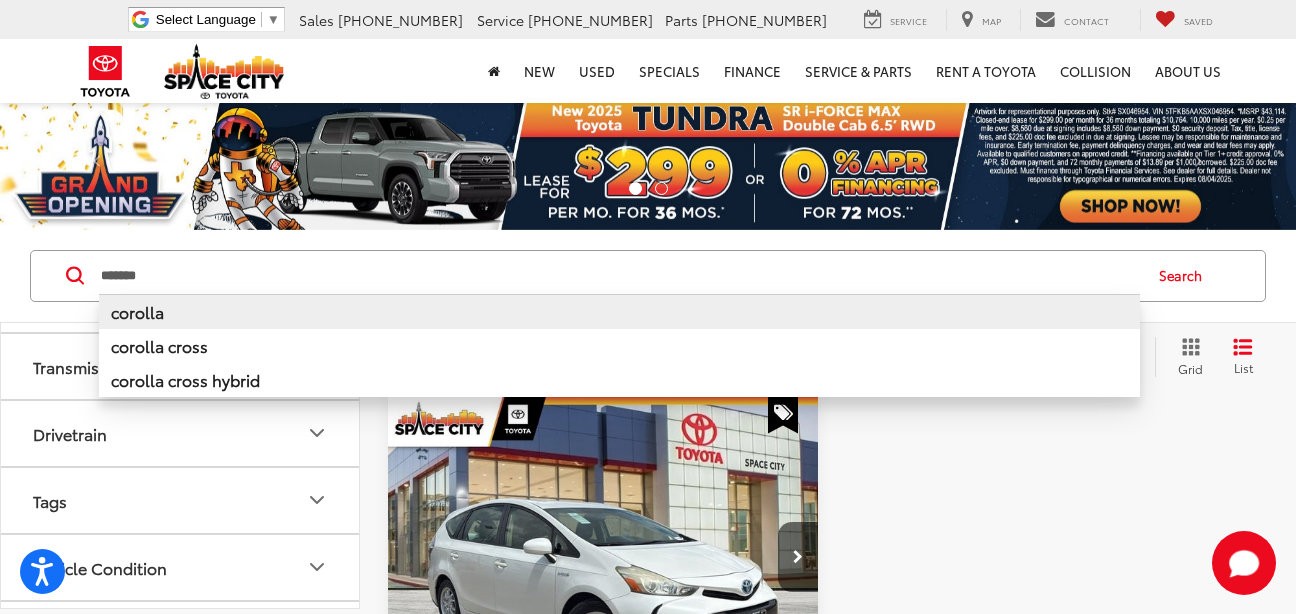 click on "corolla" at bounding box center (137, 311) 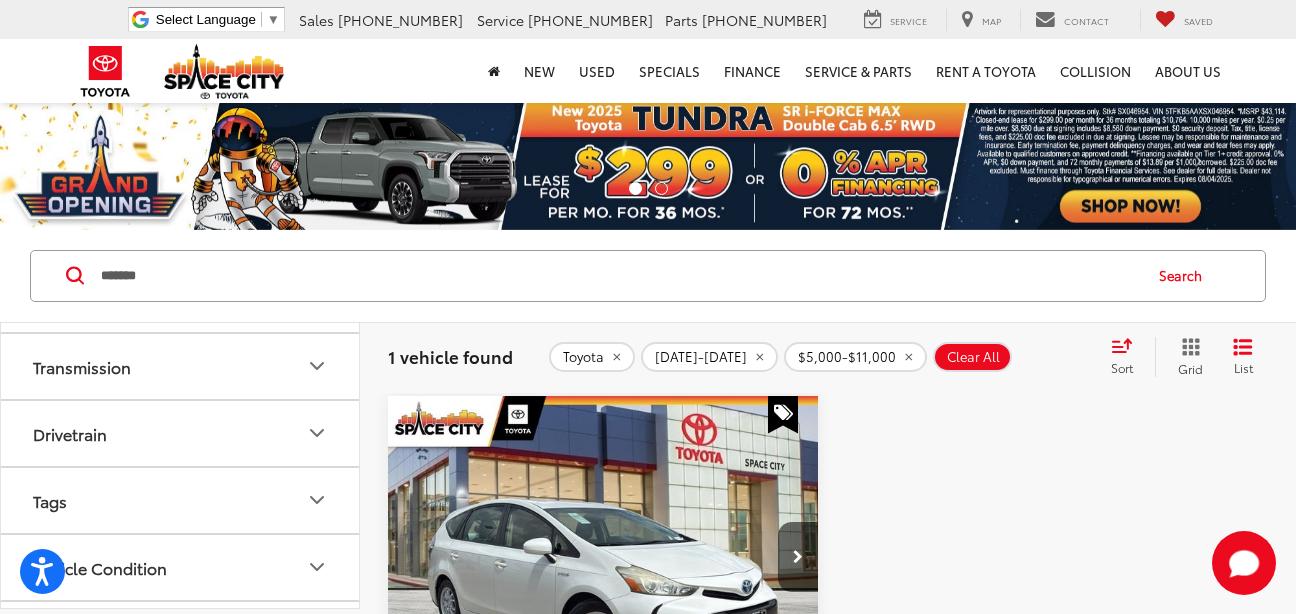 click on "Search" at bounding box center [1185, 276] 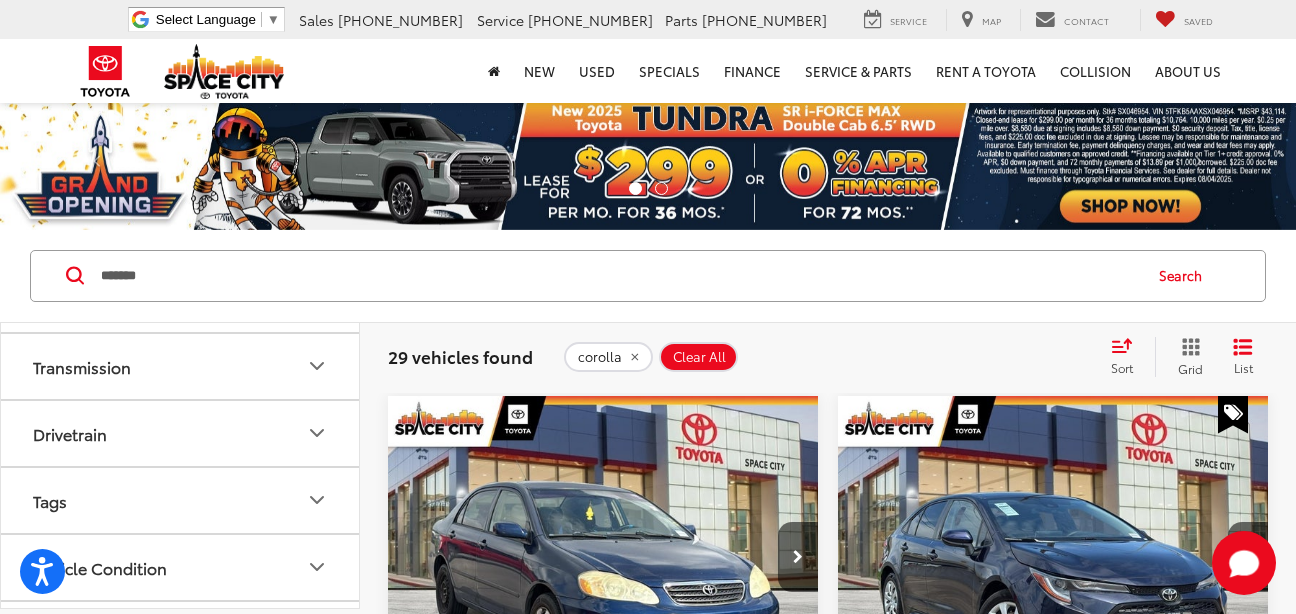 type 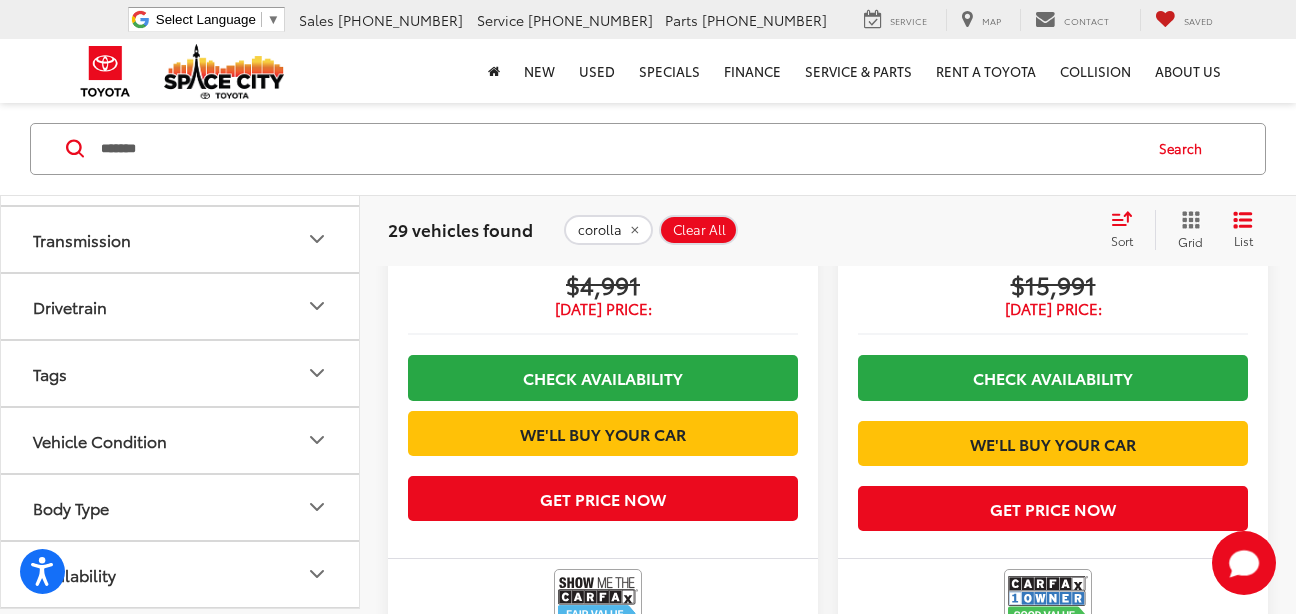 scroll, scrollTop: 800, scrollLeft: 0, axis: vertical 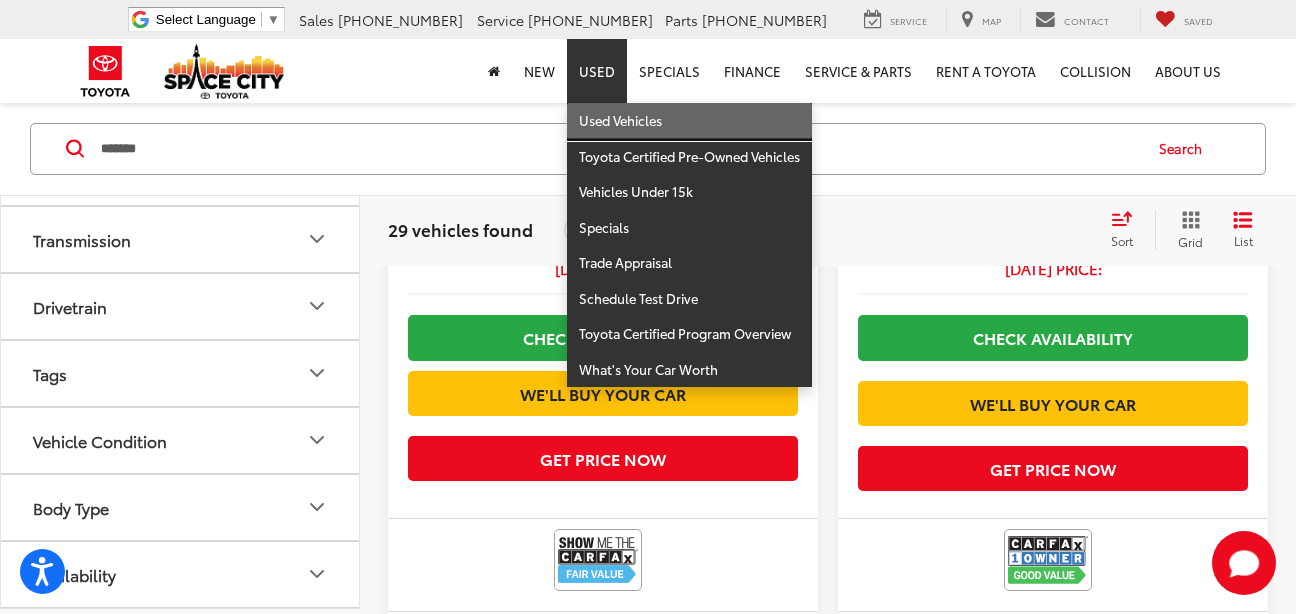 click on "Used Vehicles" at bounding box center (689, 121) 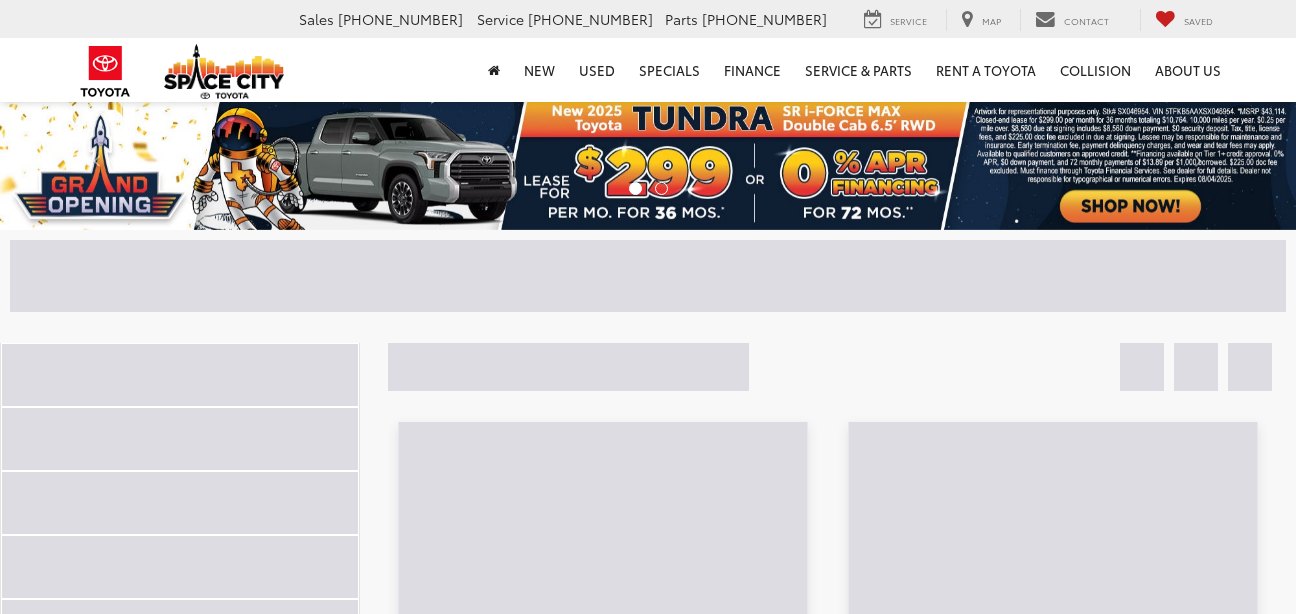 scroll, scrollTop: 0, scrollLeft: 0, axis: both 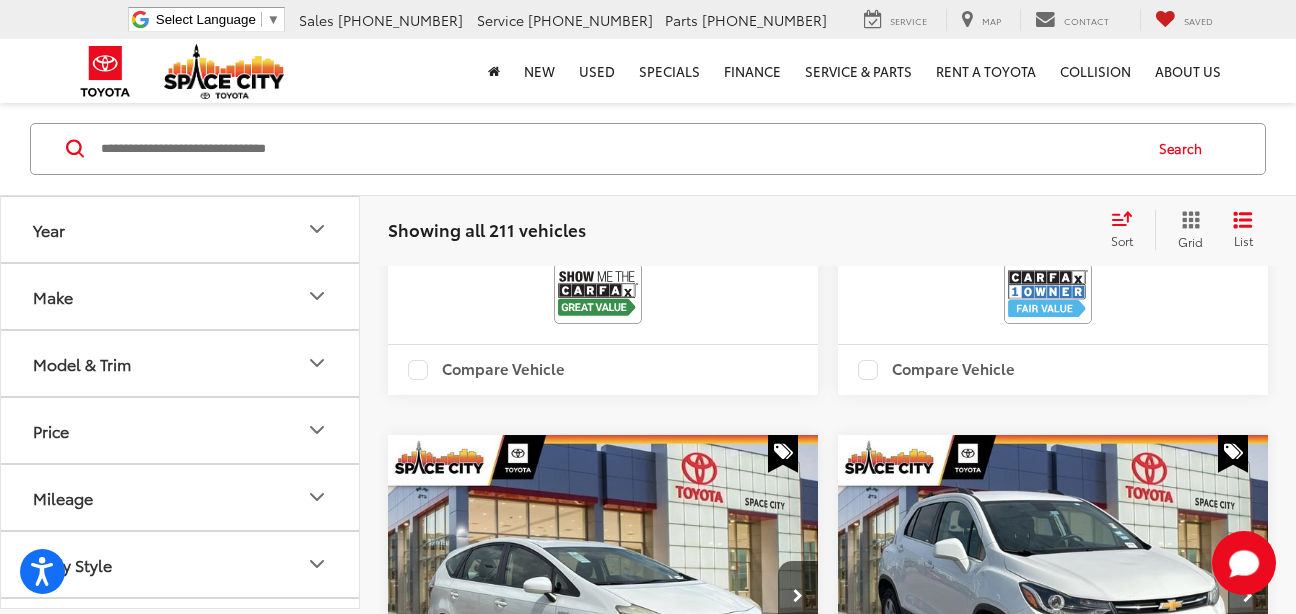 click on "2" at bounding box center [922, 2713] 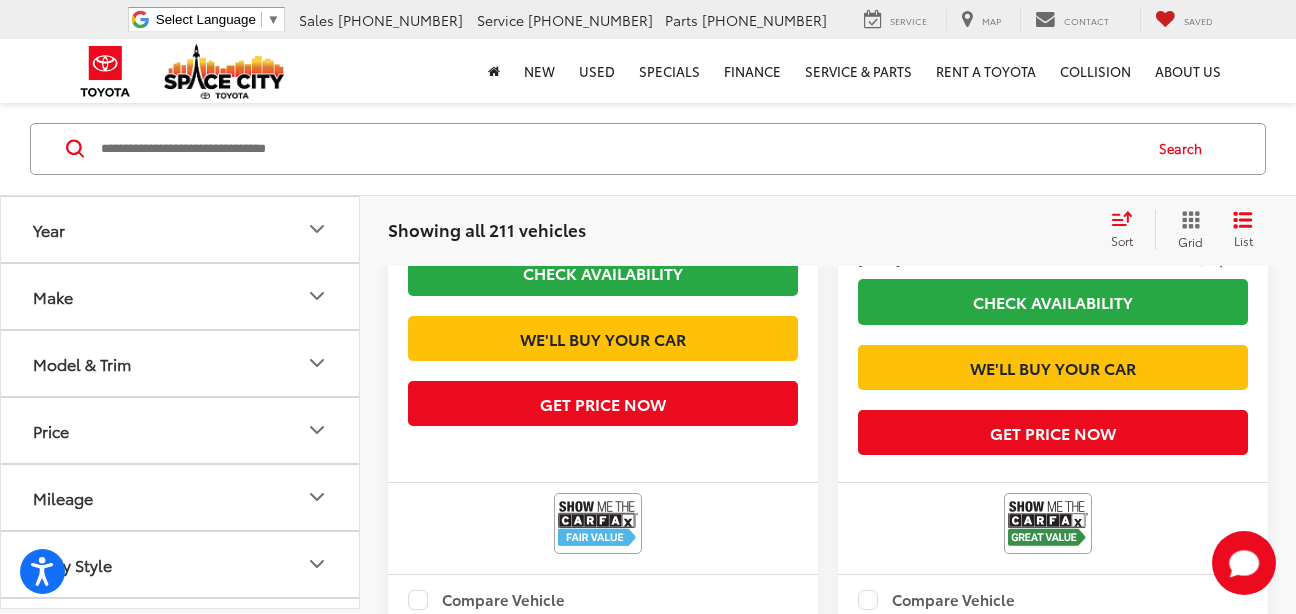 scroll, scrollTop: 4447, scrollLeft: 0, axis: vertical 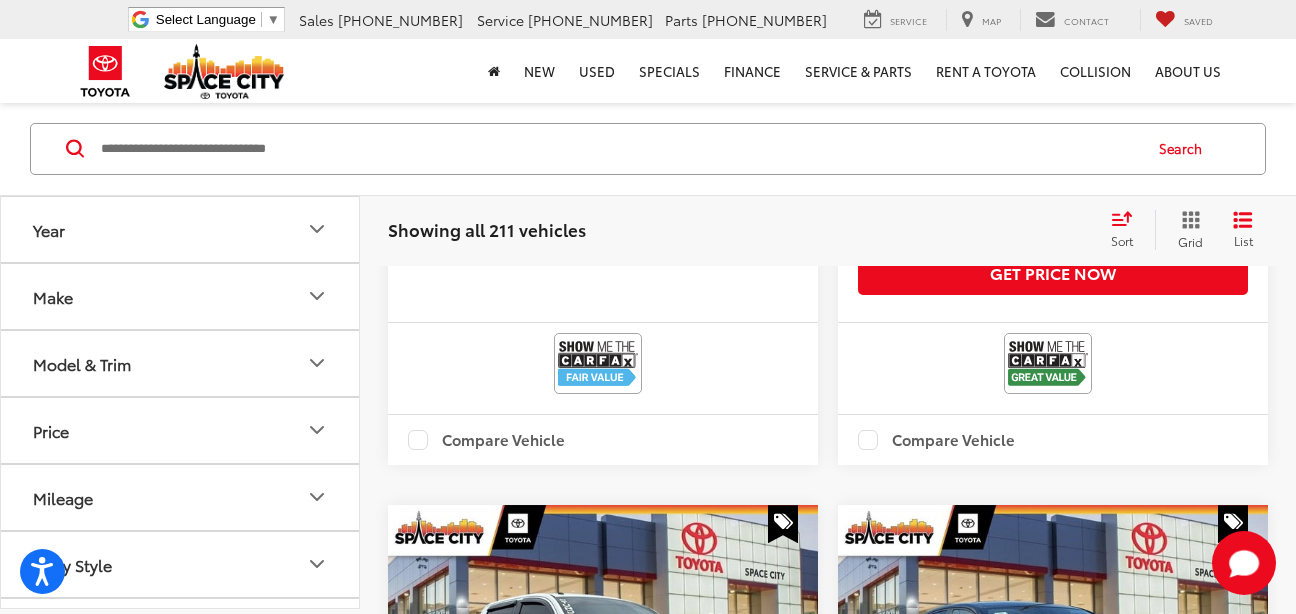 click on "3" at bounding box center [952, 2794] 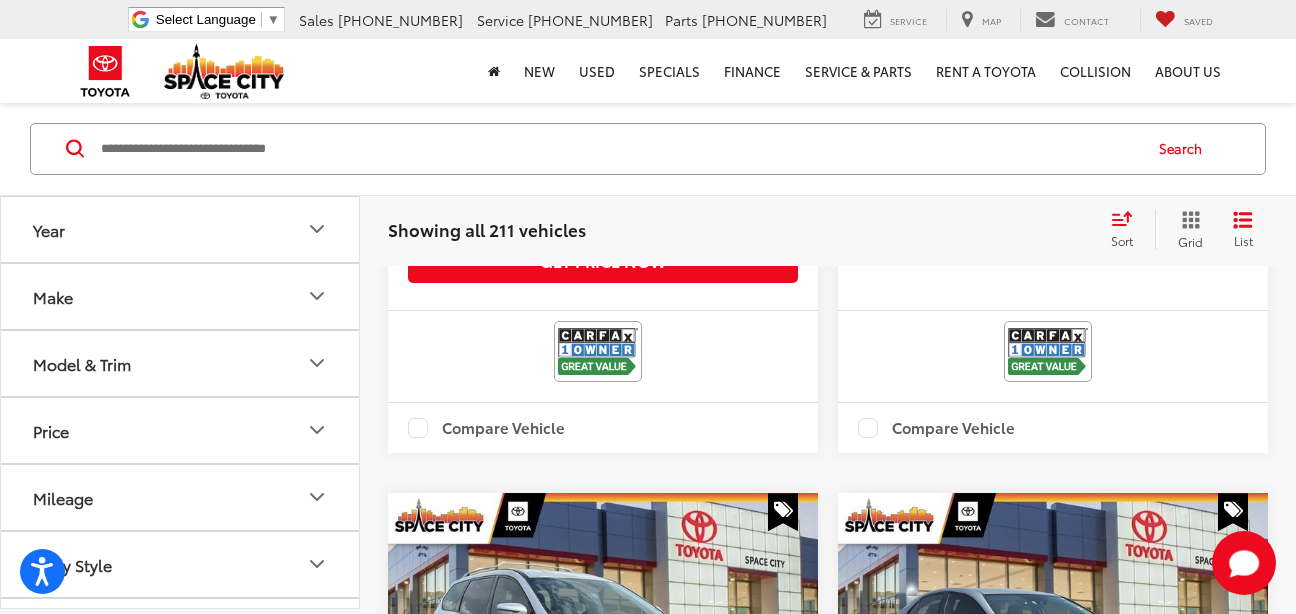 scroll, scrollTop: 4487, scrollLeft: 0, axis: vertical 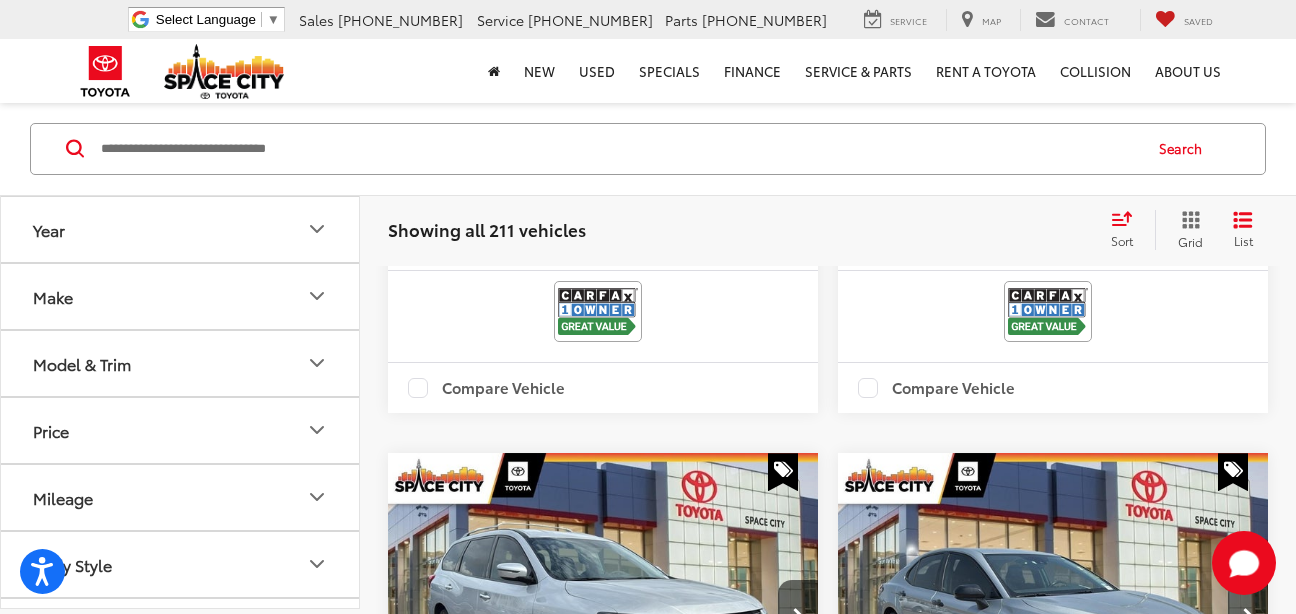 click on "4" at bounding box center (982, 2798) 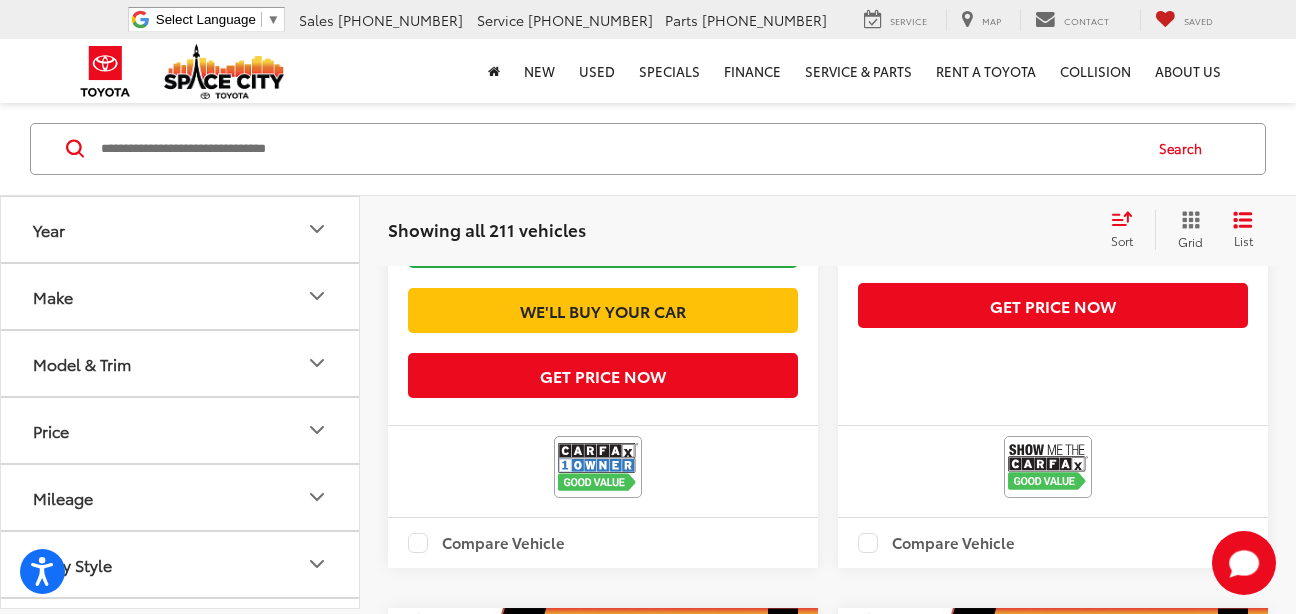 scroll, scrollTop: 4367, scrollLeft: 0, axis: vertical 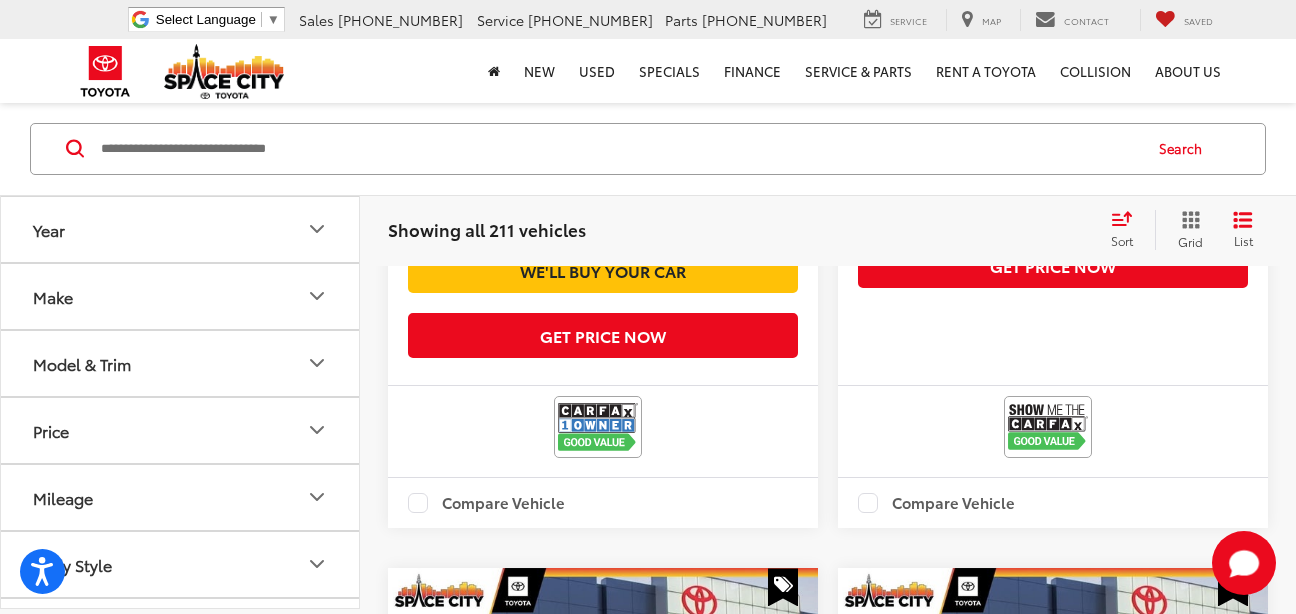 click on "5" at bounding box center (982, 2896) 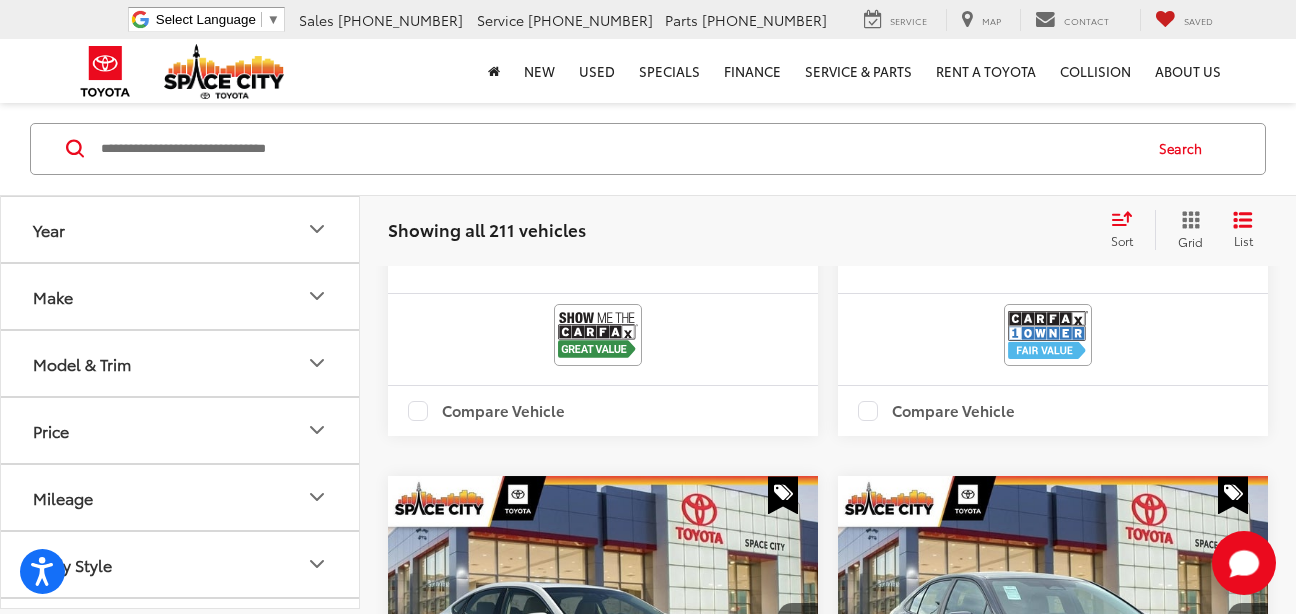 scroll, scrollTop: 4527, scrollLeft: 0, axis: vertical 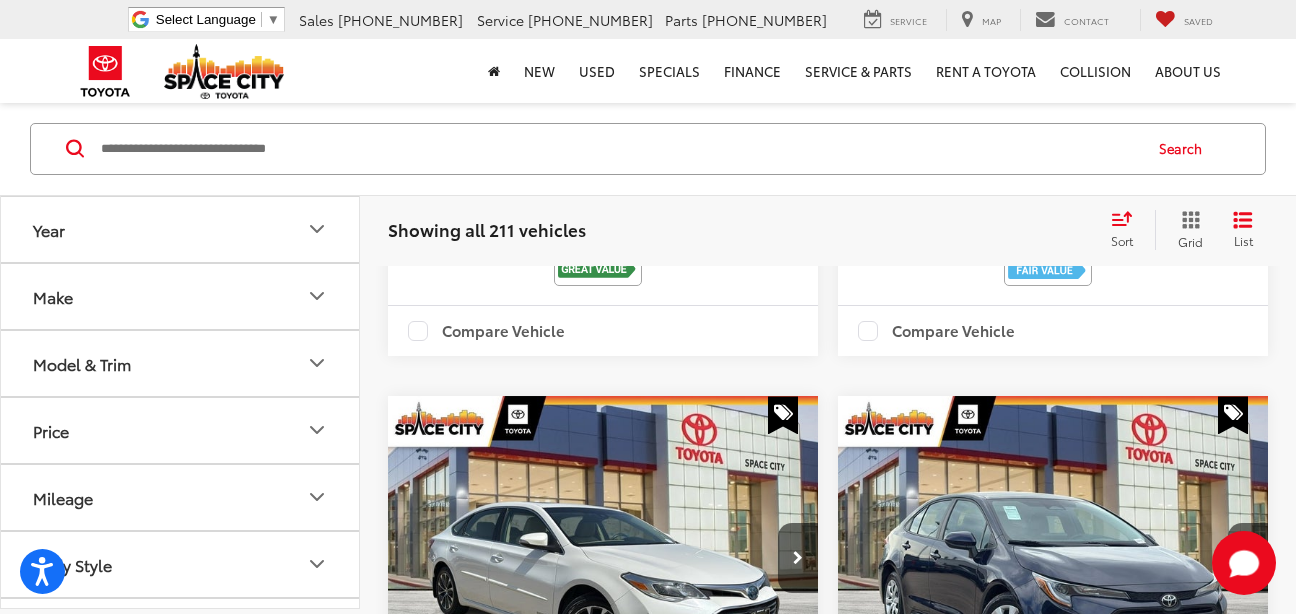 click on "6" at bounding box center [982, 2695] 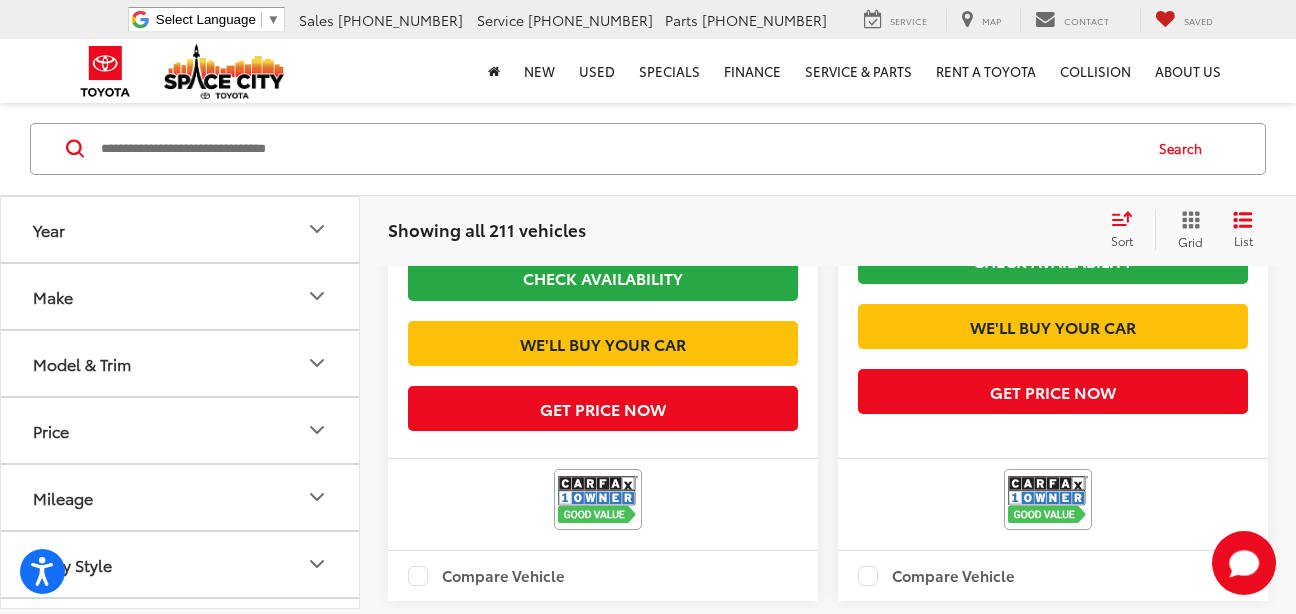 scroll, scrollTop: 4407, scrollLeft: 0, axis: vertical 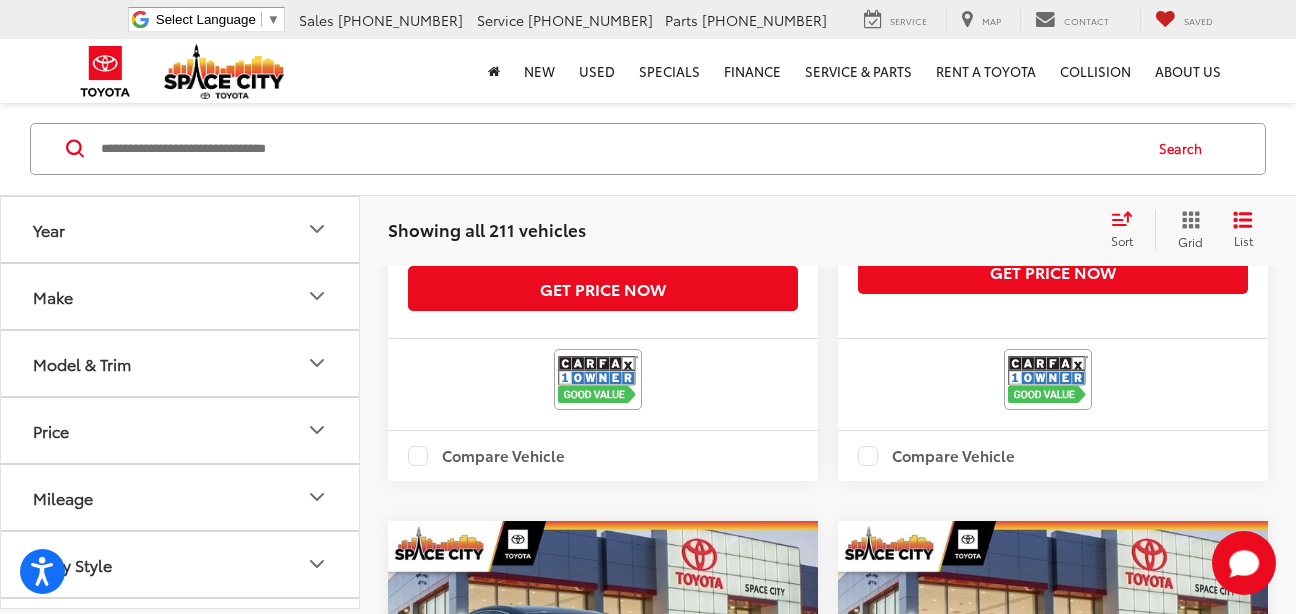 click on "First" at bounding box center (787, 2866) 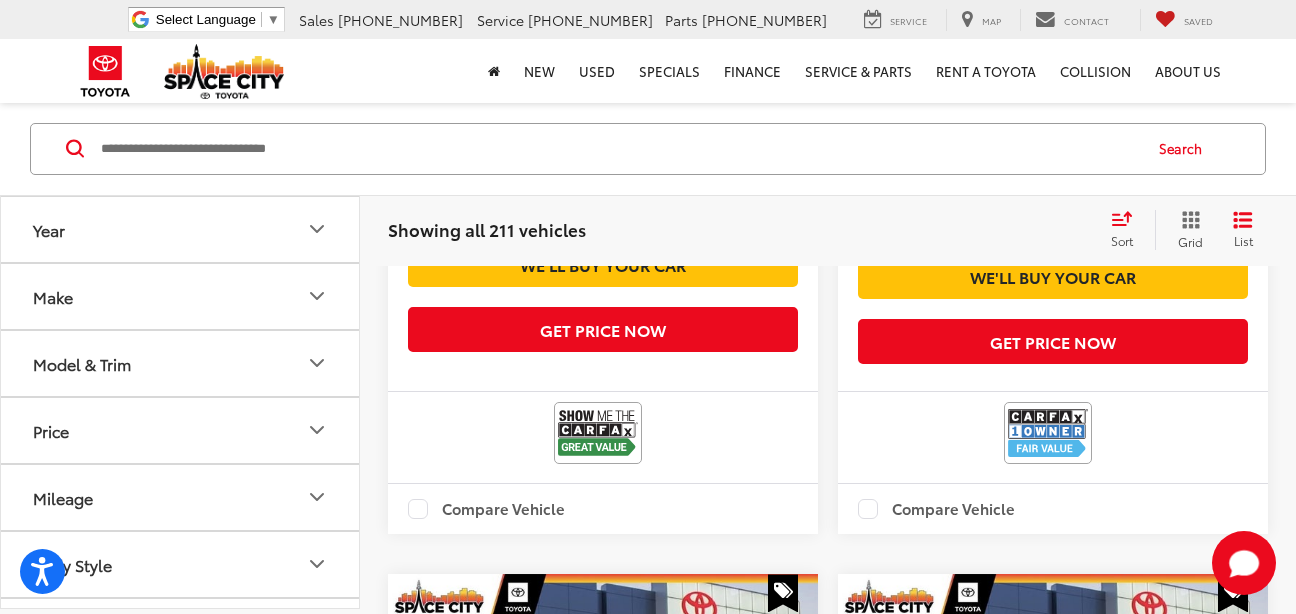 scroll, scrollTop: 4407, scrollLeft: 0, axis: vertical 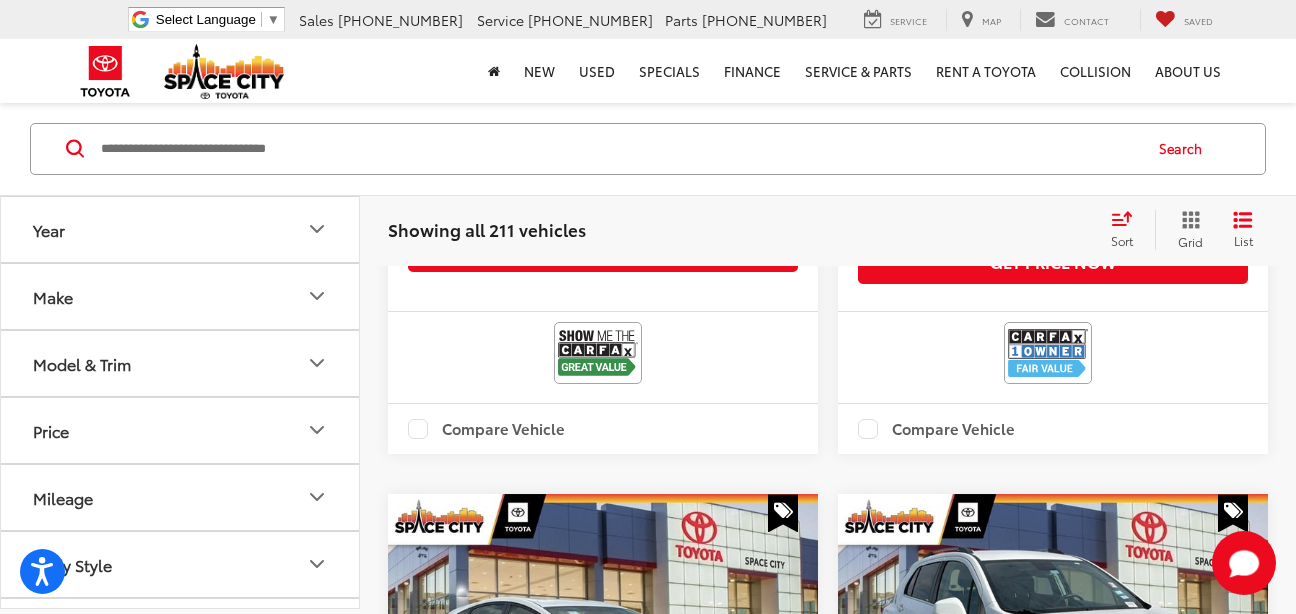 click on "2" at bounding box center (922, 2839) 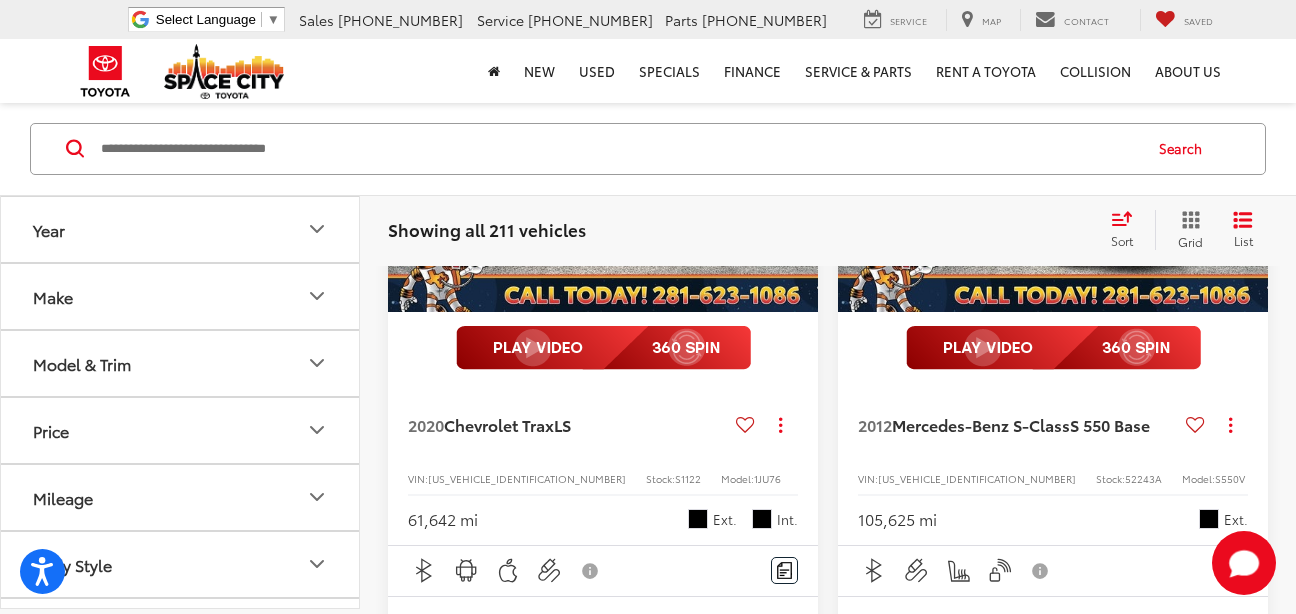 scroll, scrollTop: 447, scrollLeft: 0, axis: vertical 